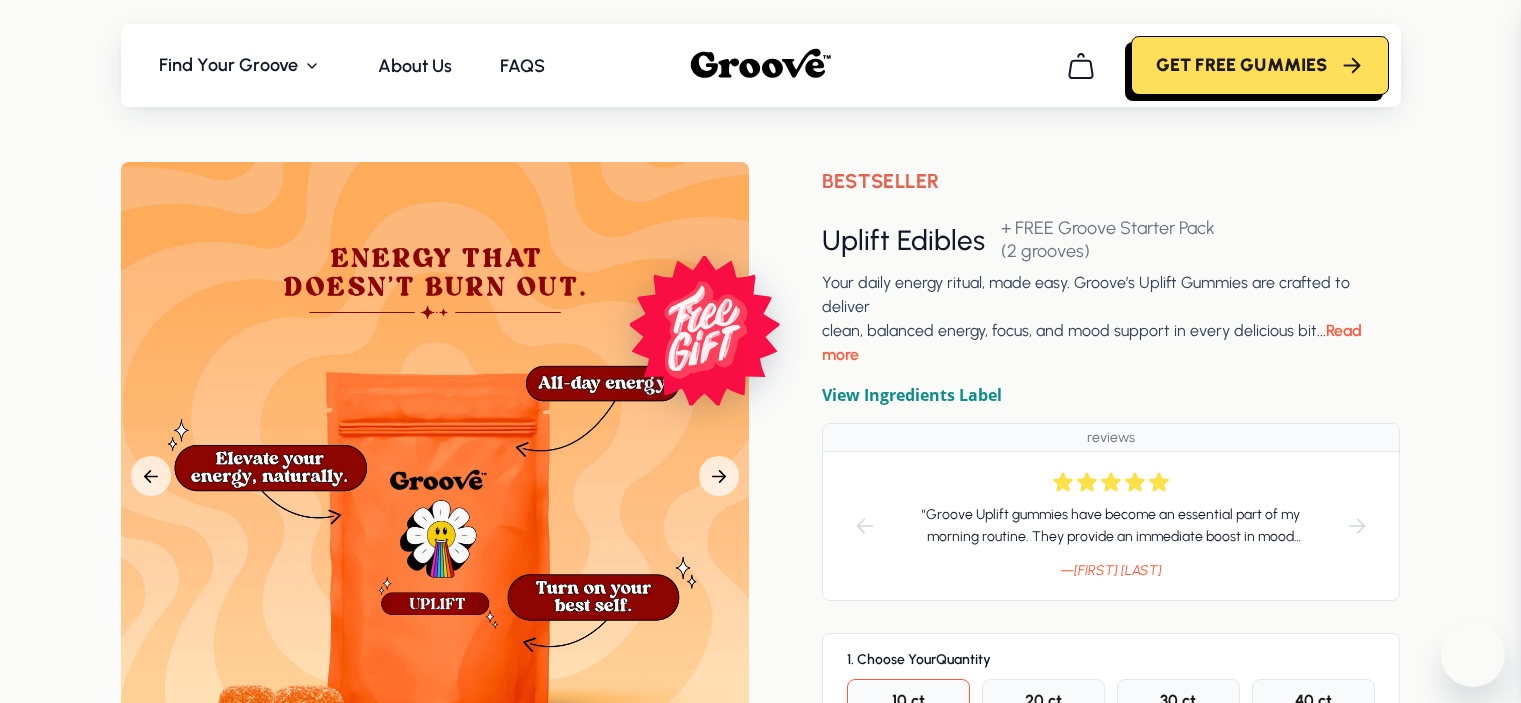scroll, scrollTop: 402, scrollLeft: 0, axis: vertical 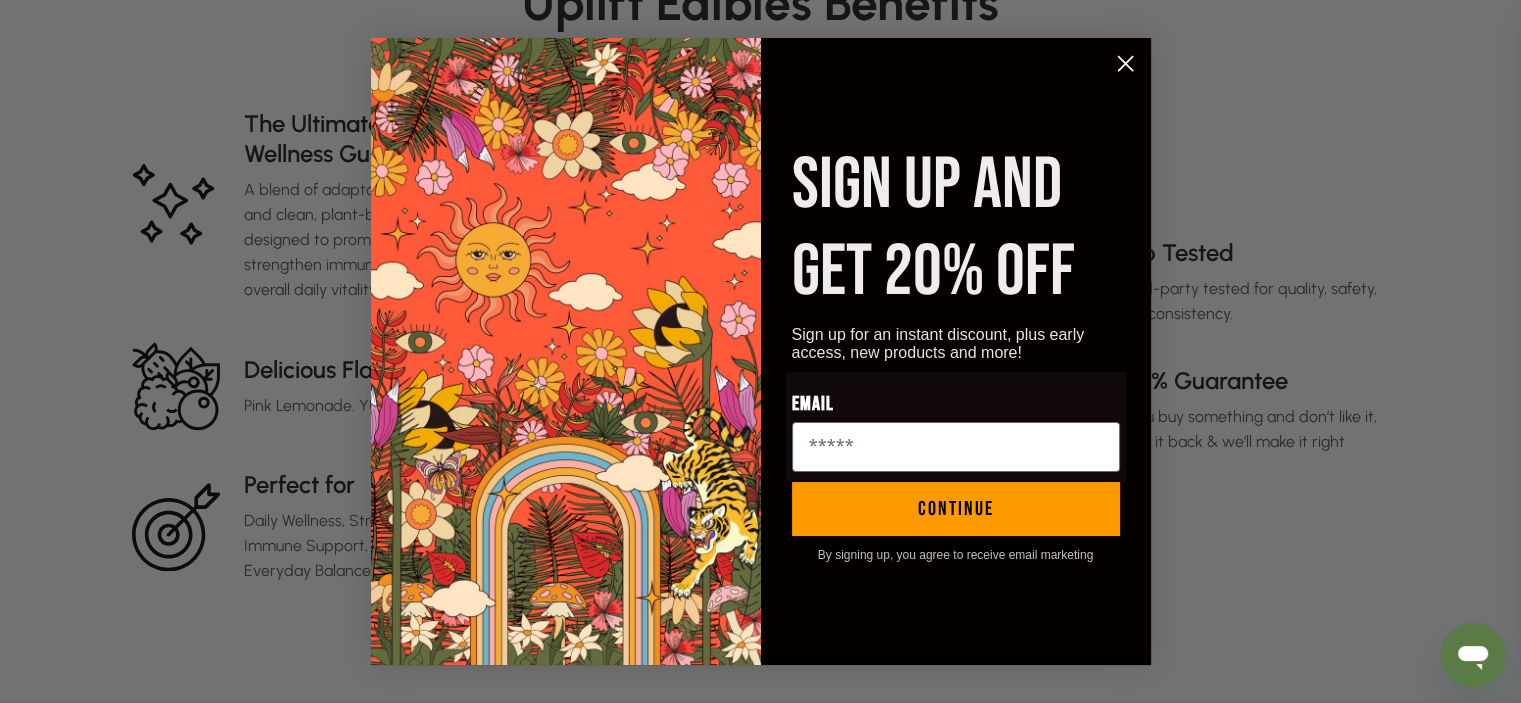 click 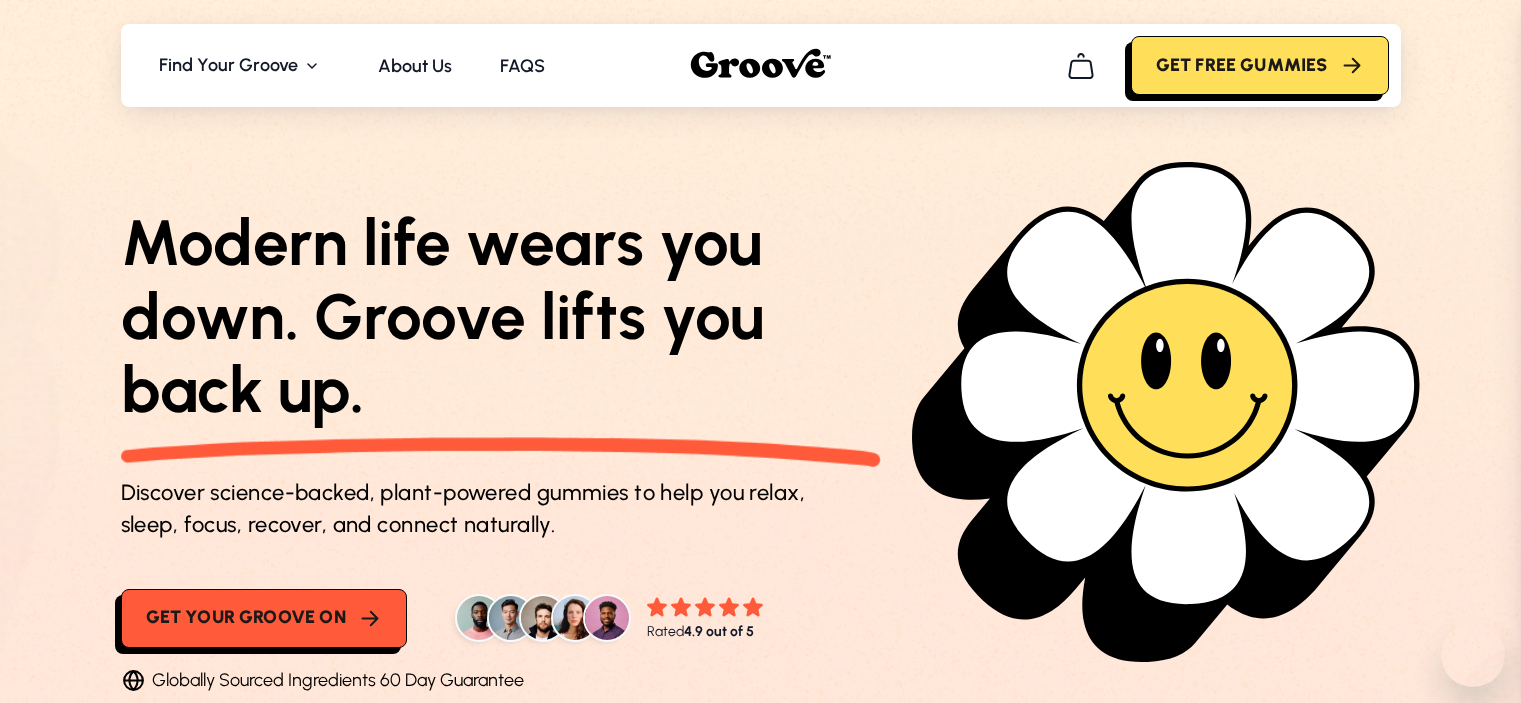 scroll, scrollTop: 0, scrollLeft: 0, axis: both 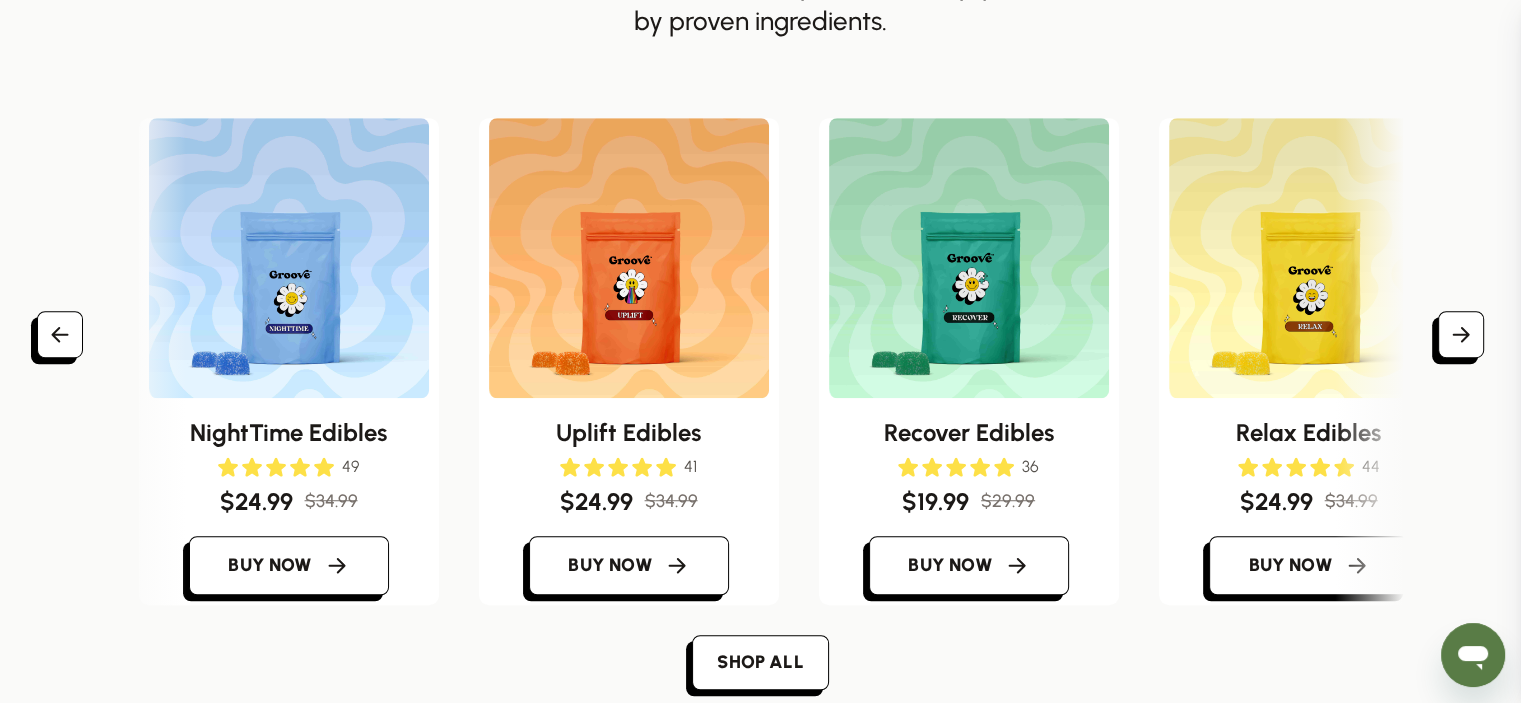 click at bounding box center (289, 258) 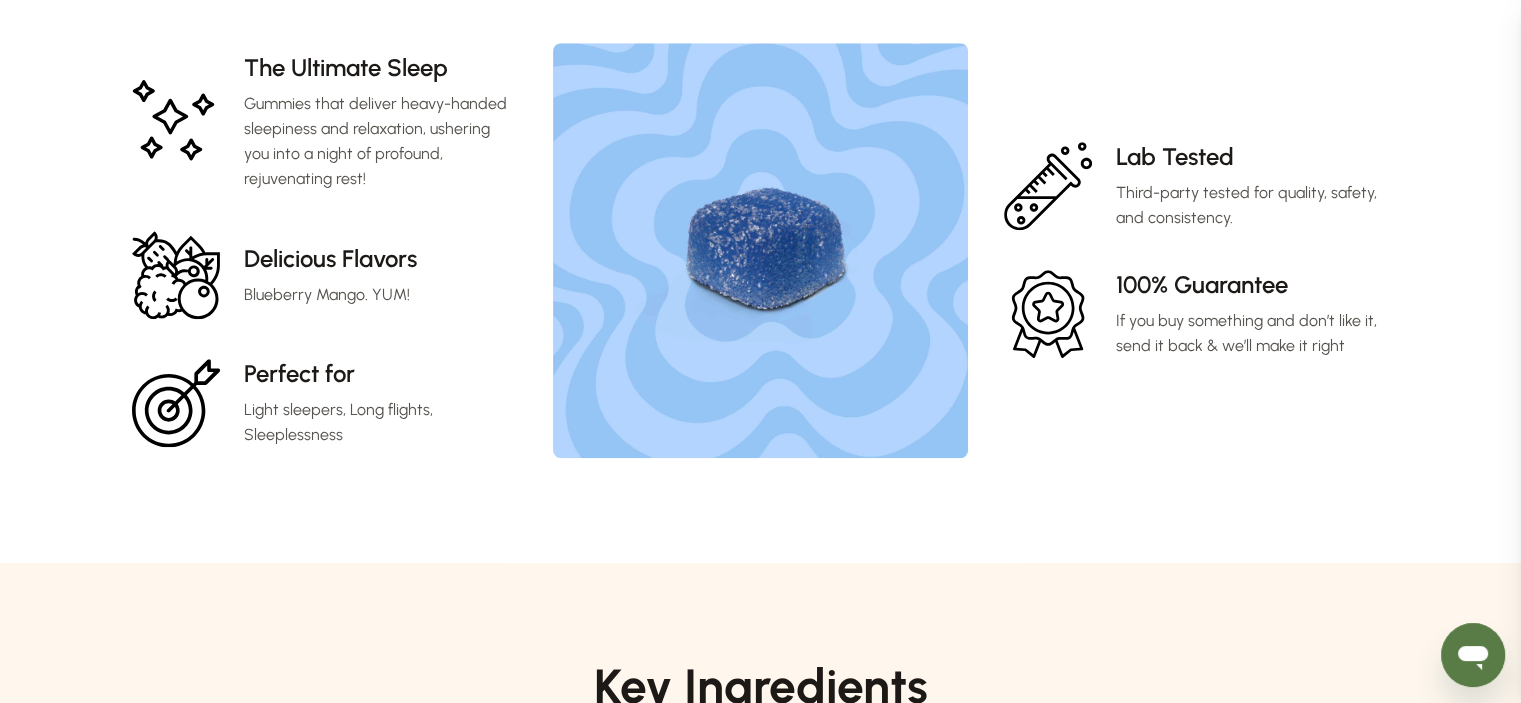 scroll, scrollTop: 1800, scrollLeft: 0, axis: vertical 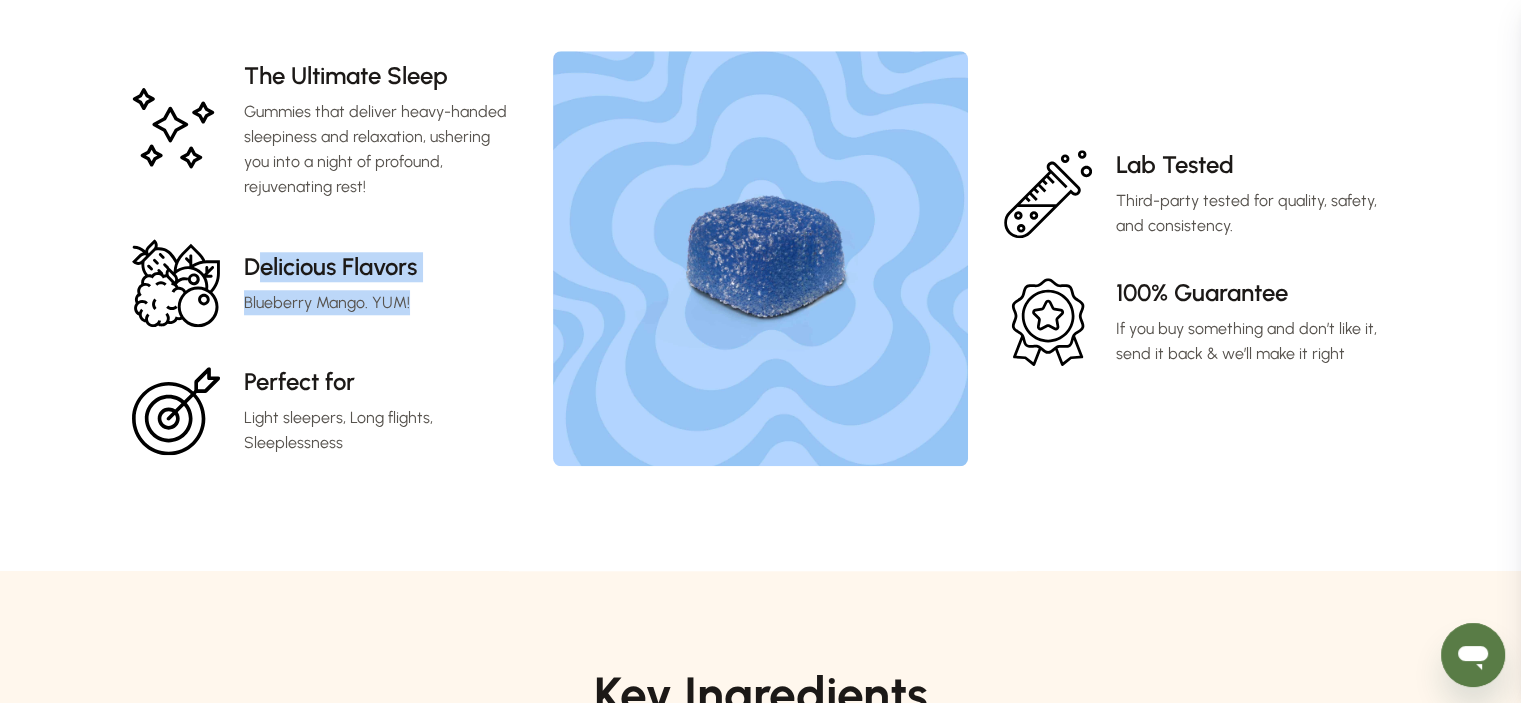 drag, startPoint x: 328, startPoint y: 301, endPoint x: 419, endPoint y: 312, distance: 91.66242 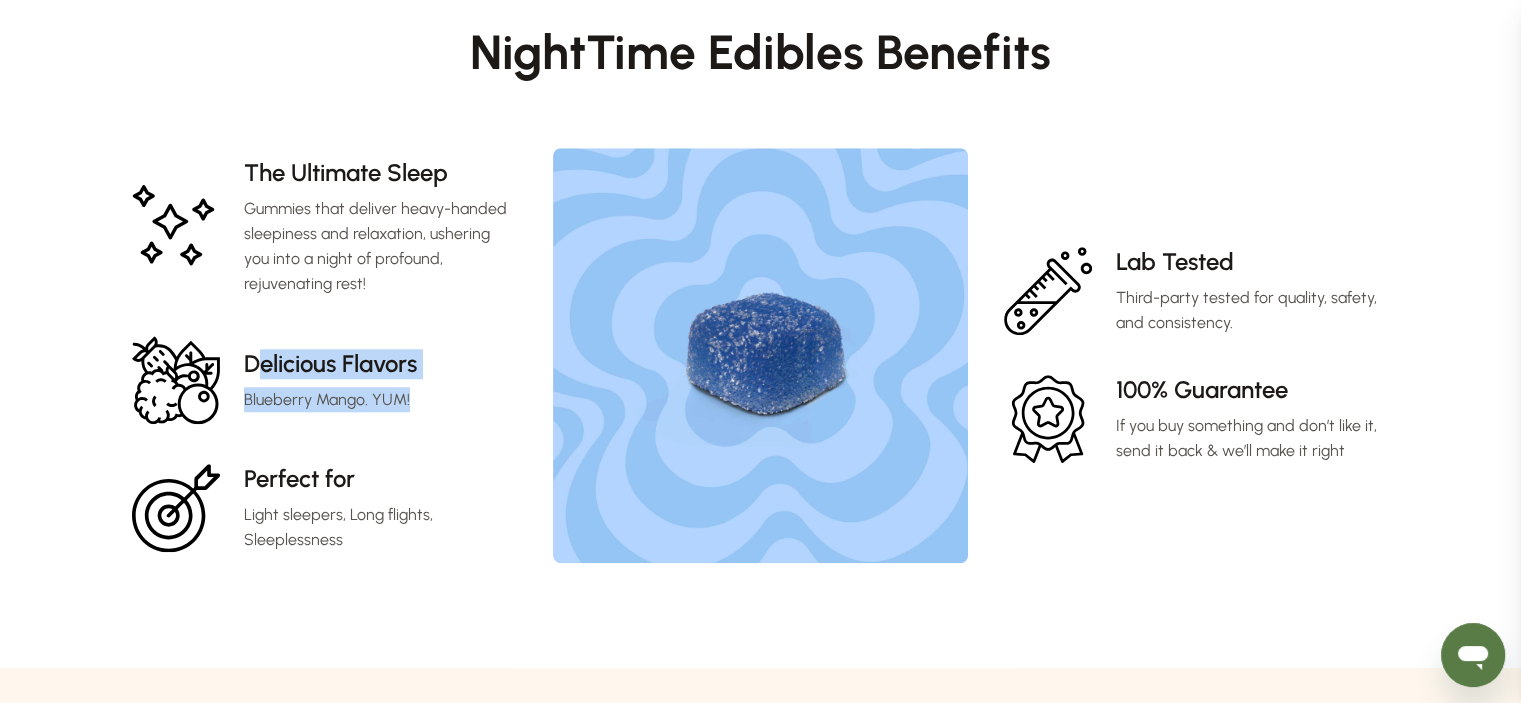 scroll, scrollTop: 1700, scrollLeft: 0, axis: vertical 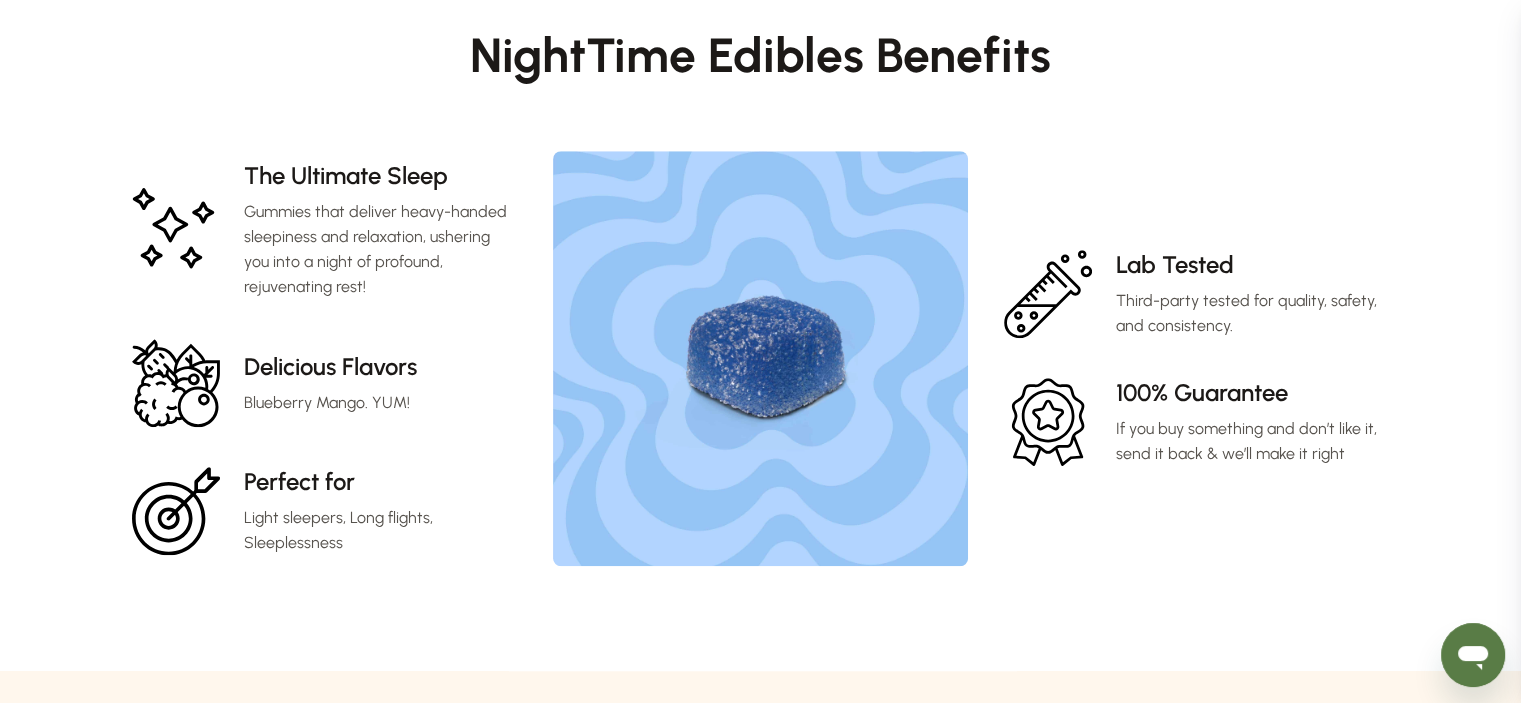 click on "Gummies that deliver heavy-handed sleepiness and relaxation, ushering you into a night of profound, rejuvenating rest!" at bounding box center [380, 249] 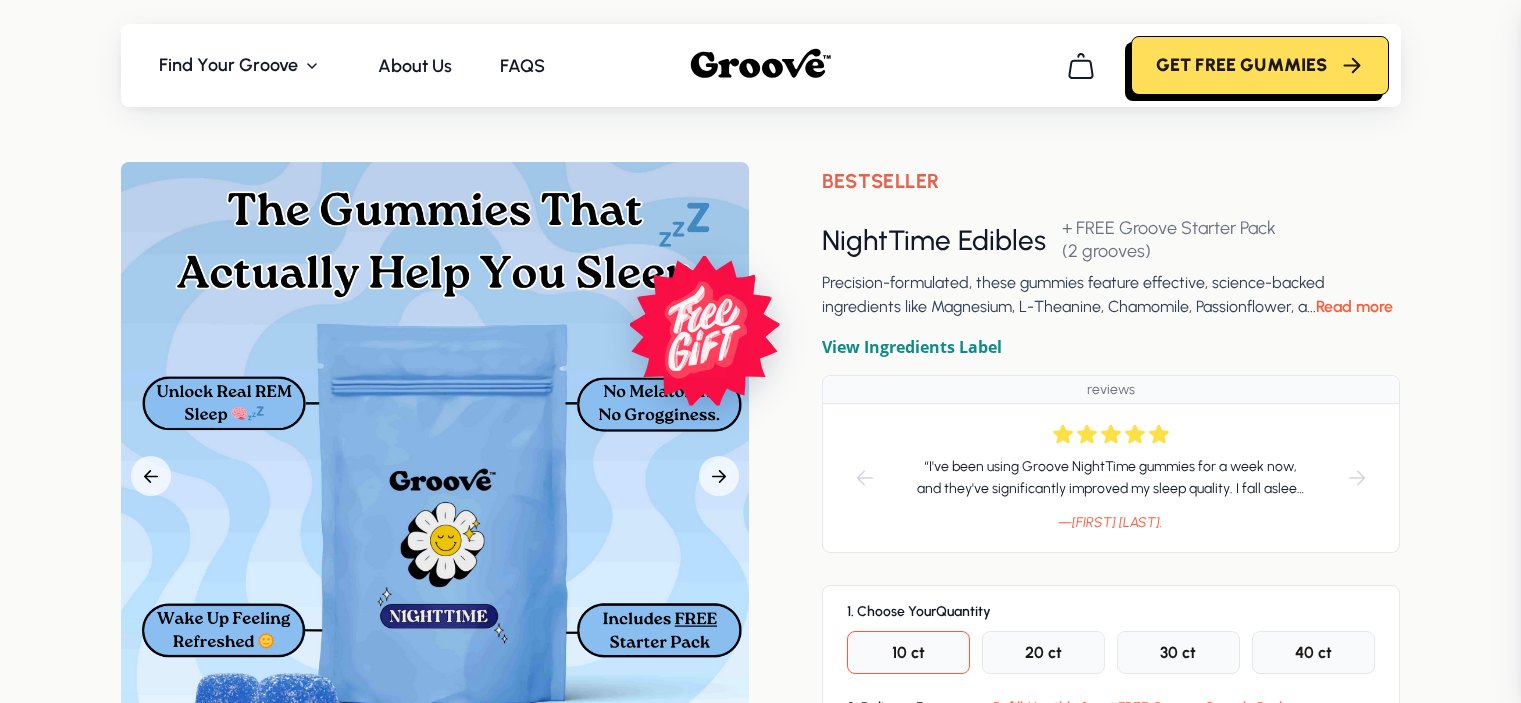 scroll, scrollTop: 0, scrollLeft: 0, axis: both 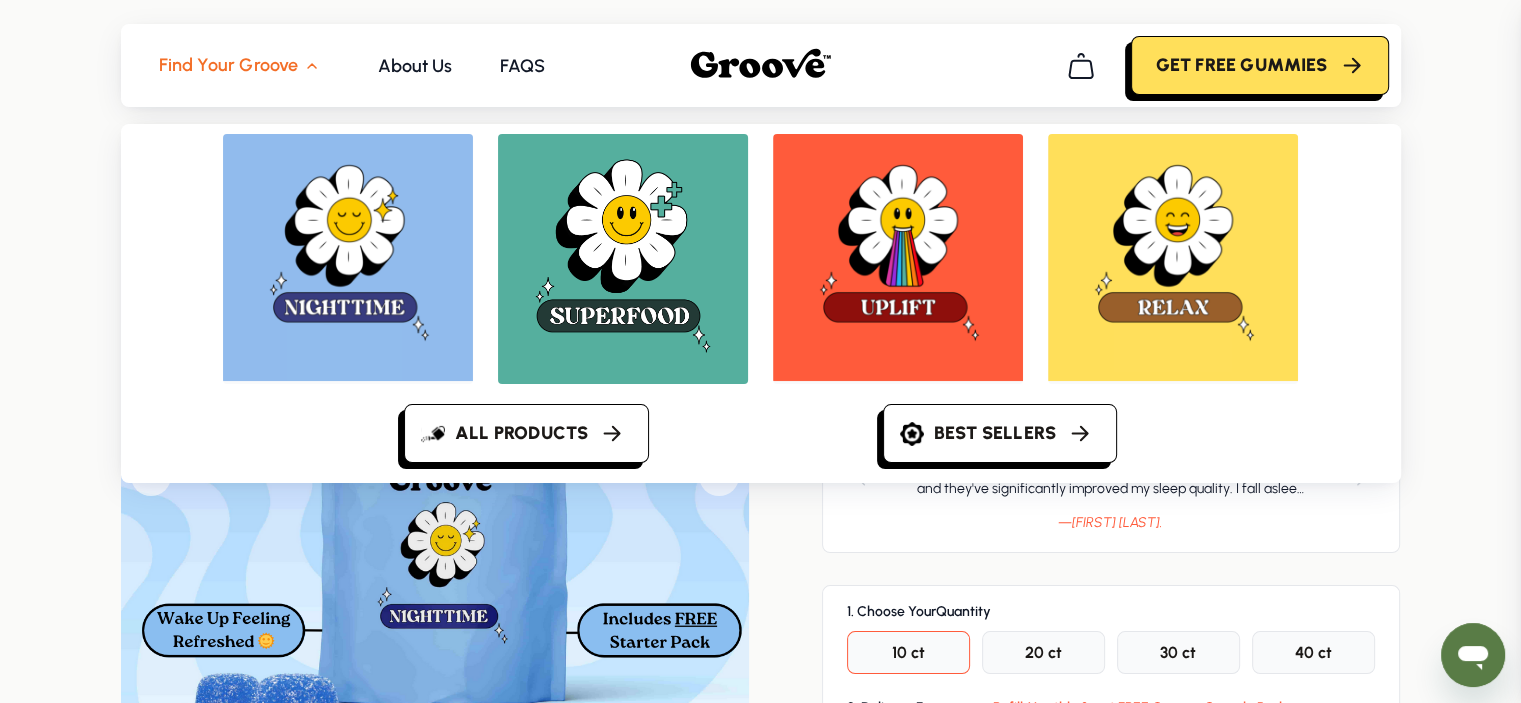 click at bounding box center (623, 255) 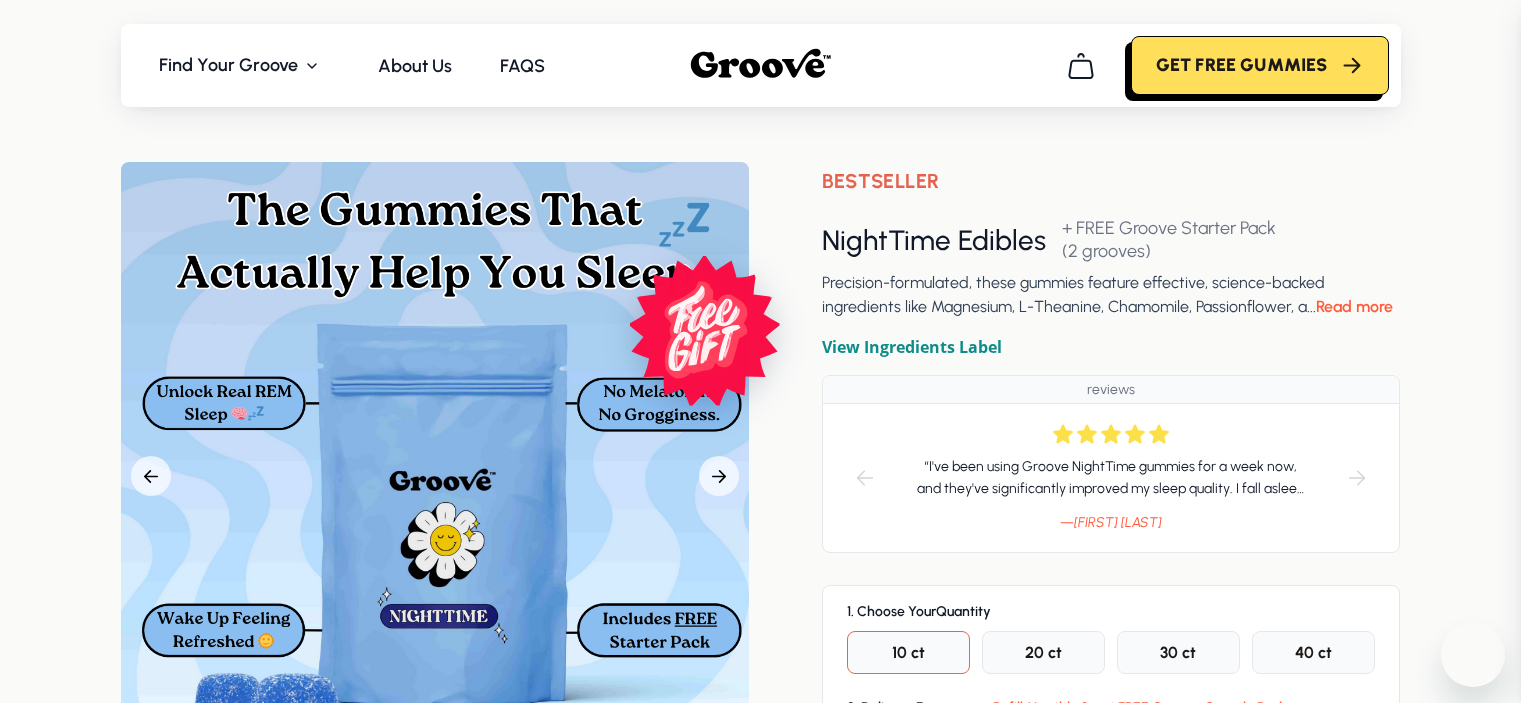 scroll, scrollTop: 0, scrollLeft: 0, axis: both 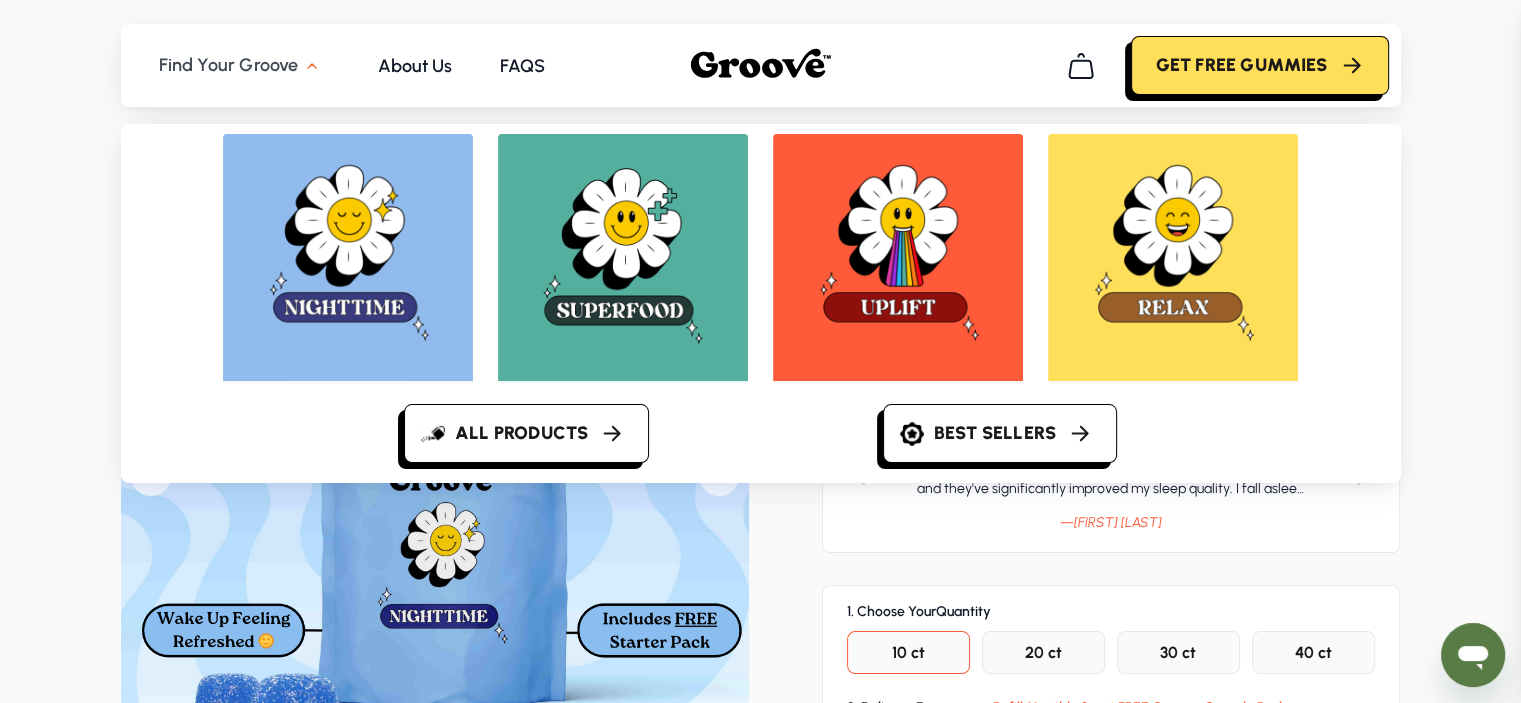 click on "Find Your Groove" at bounding box center (242, 66) 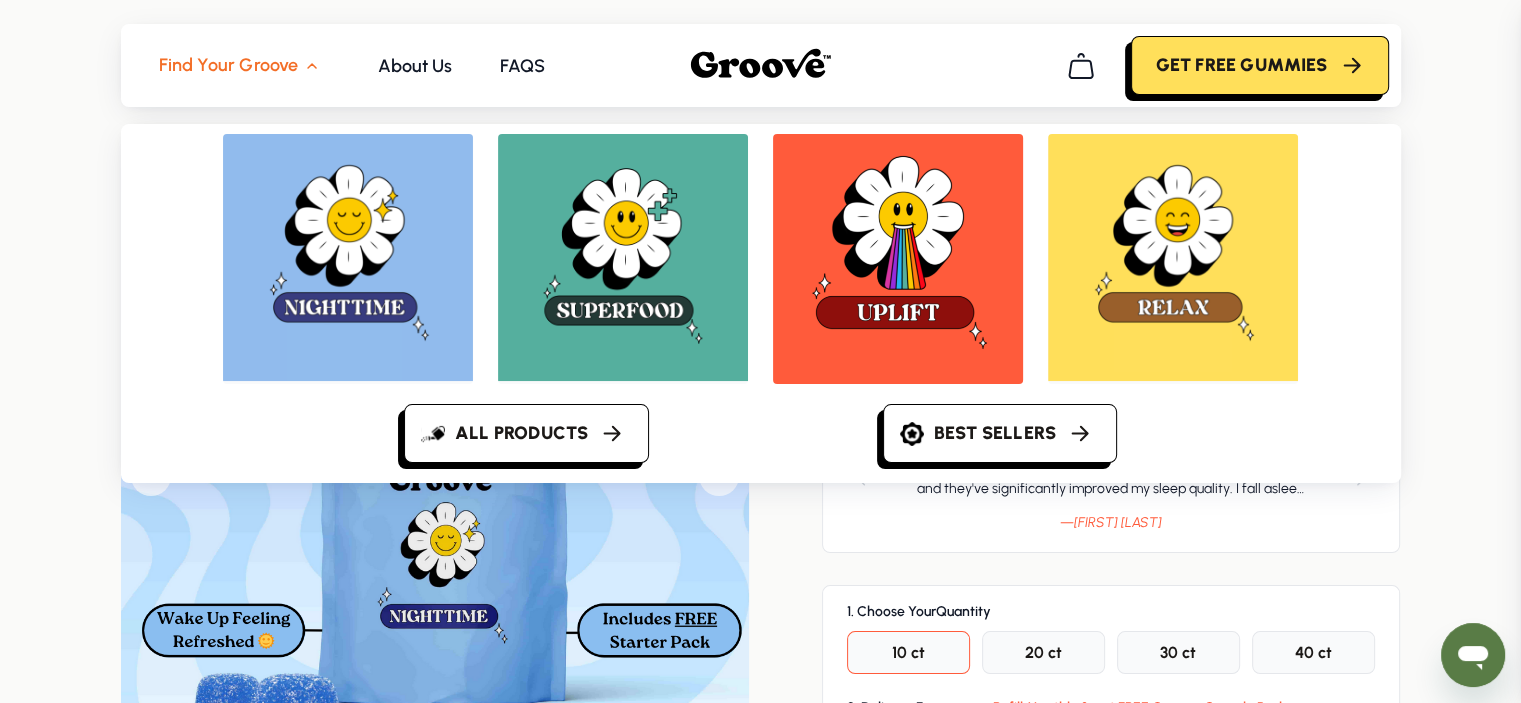 click at bounding box center (898, 255) 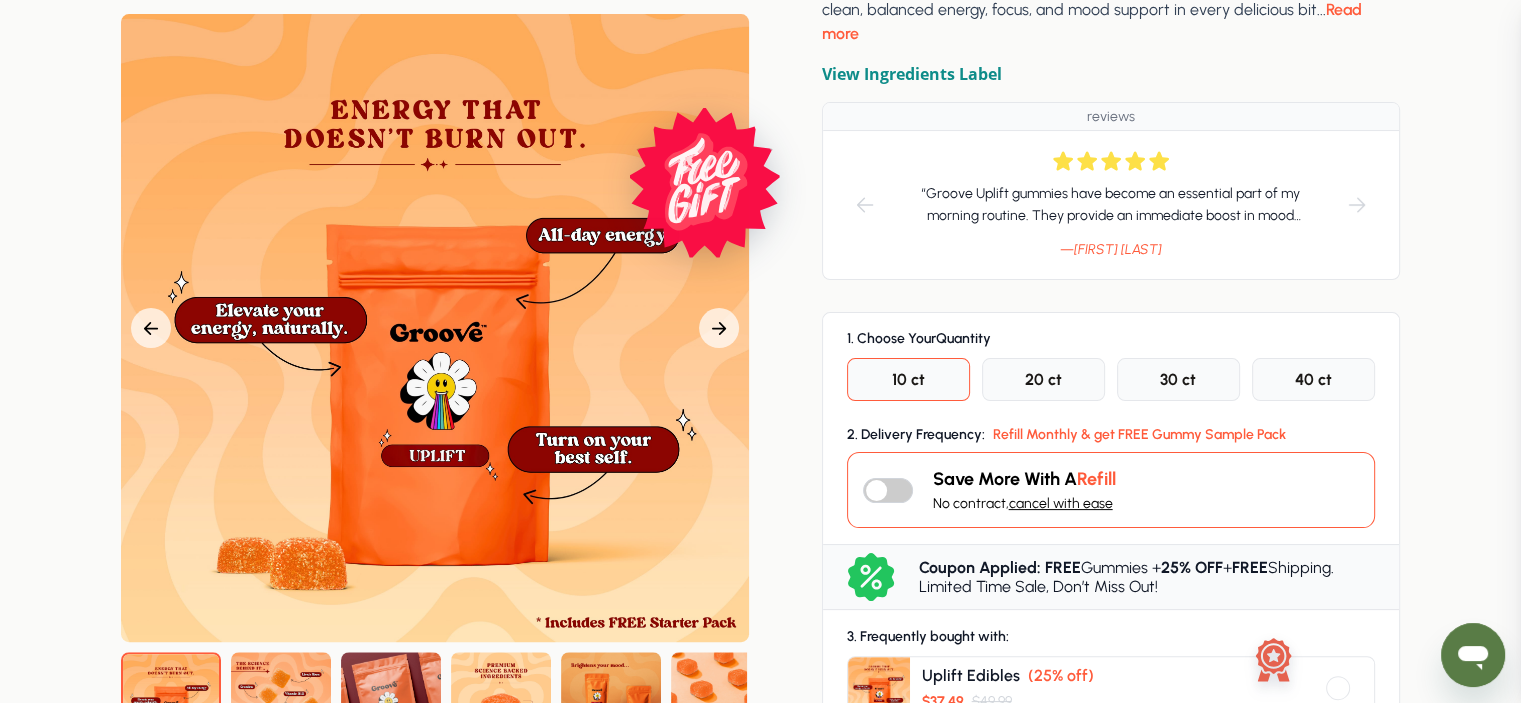scroll, scrollTop: 500, scrollLeft: 0, axis: vertical 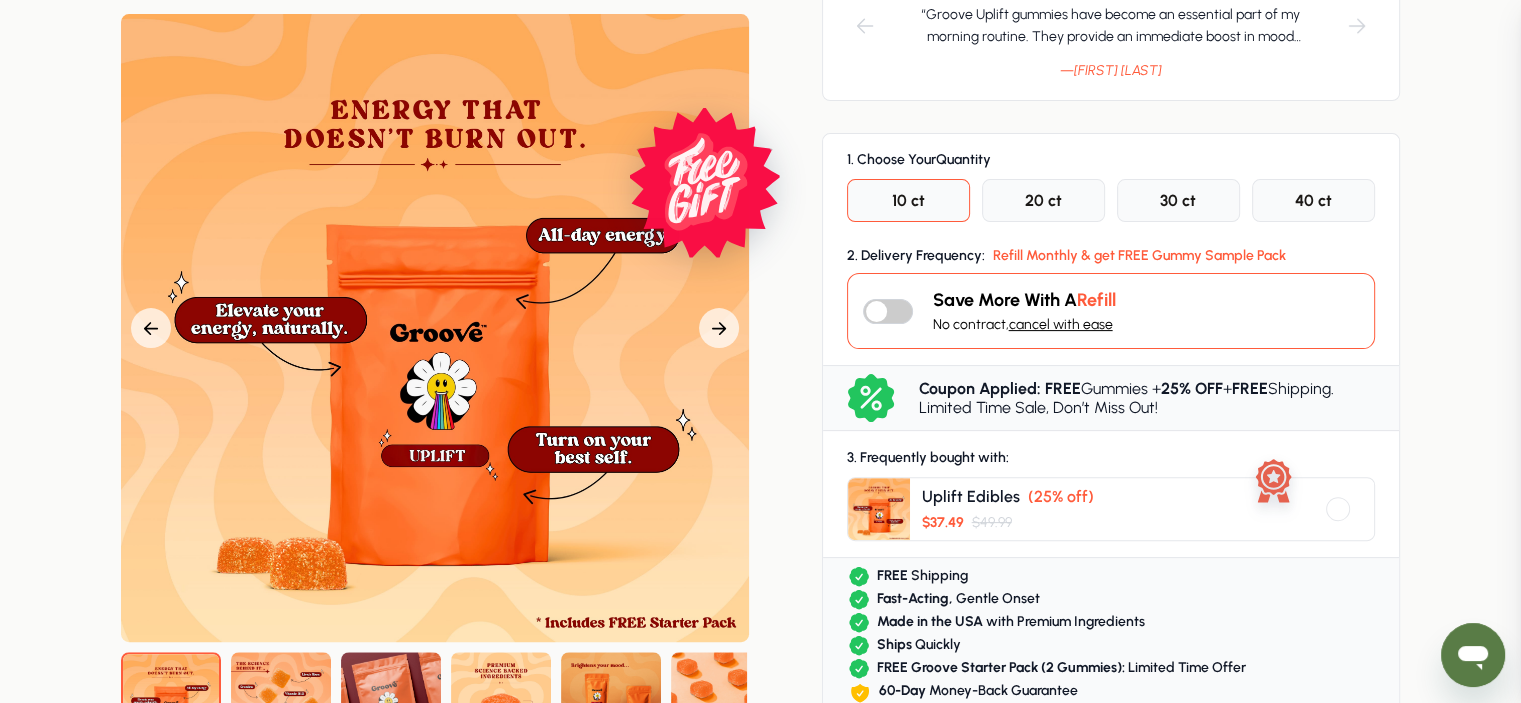 click at bounding box center [281, 702] 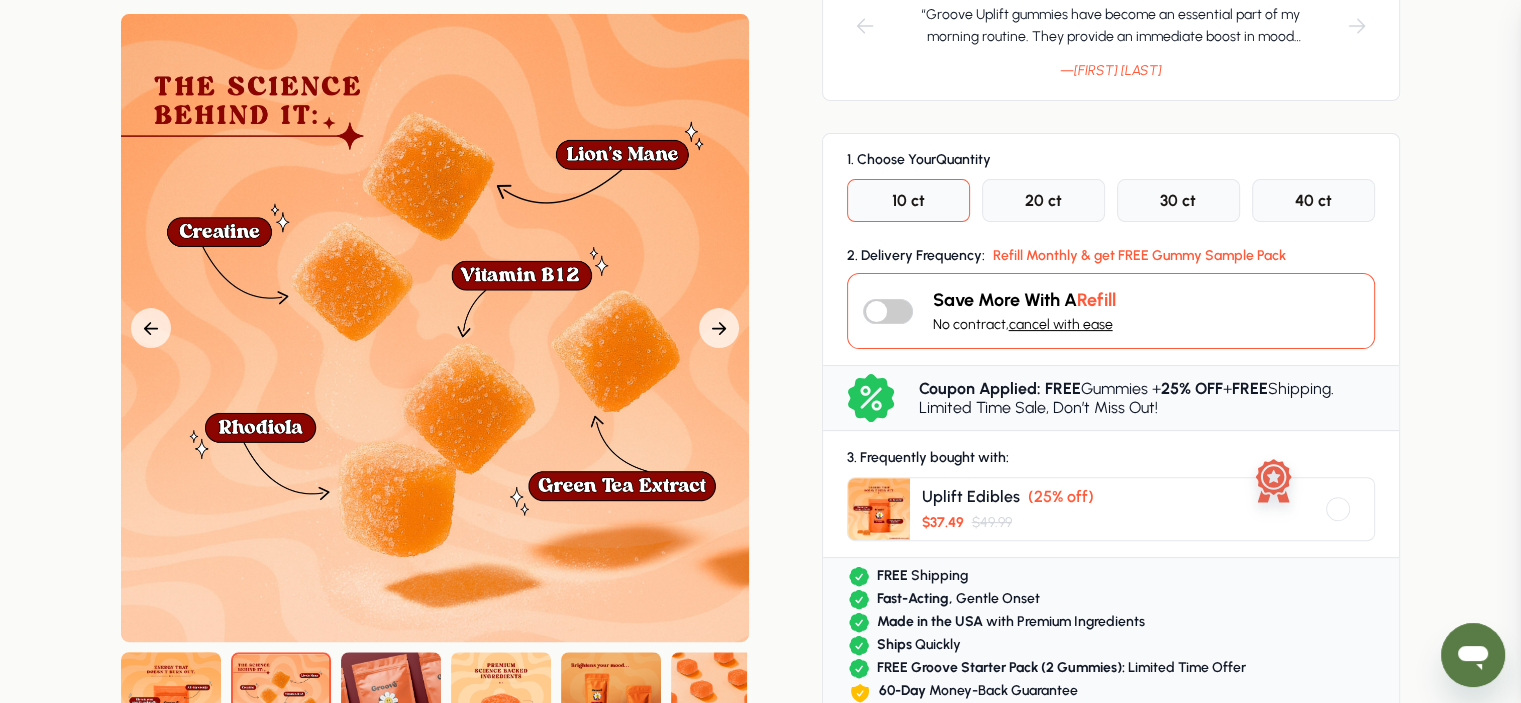 click at bounding box center [391, 702] 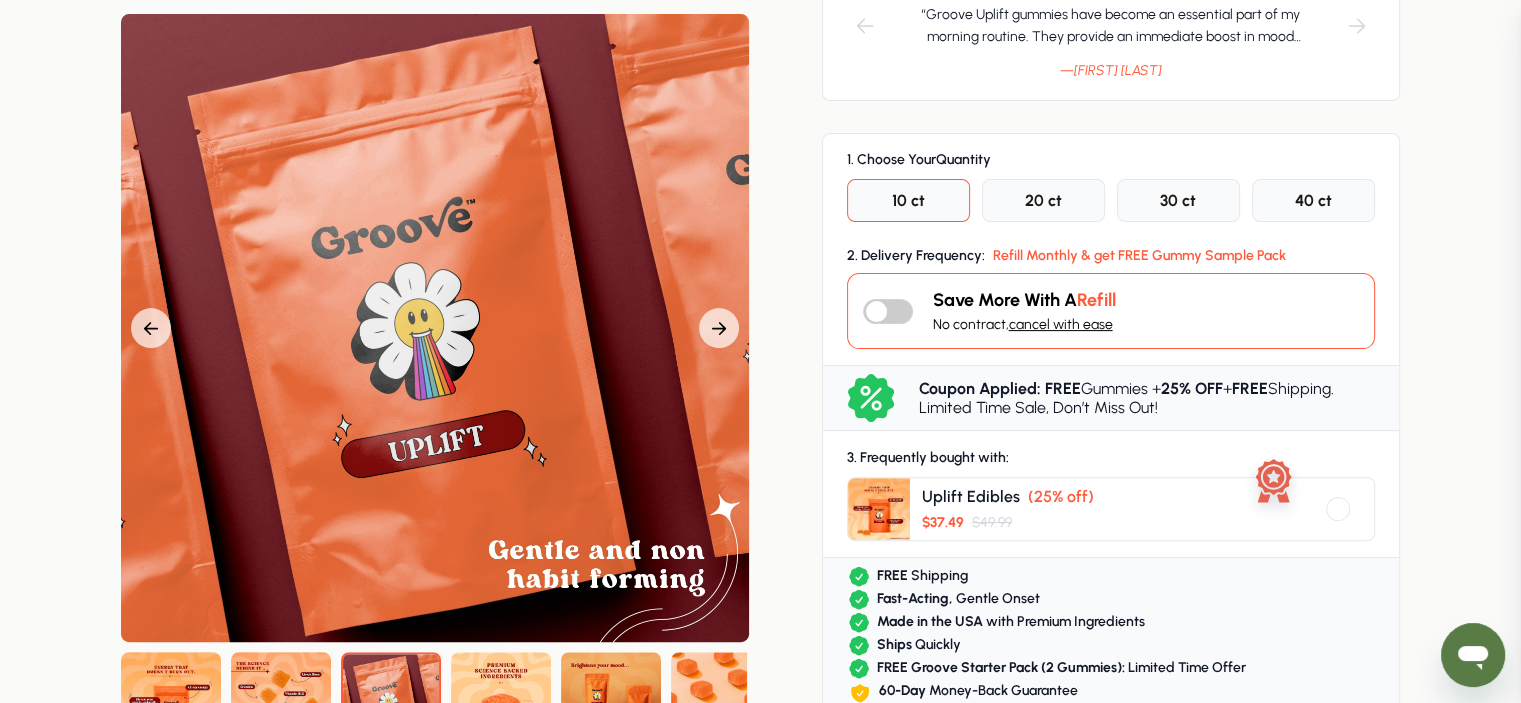 click at bounding box center (501, 702) 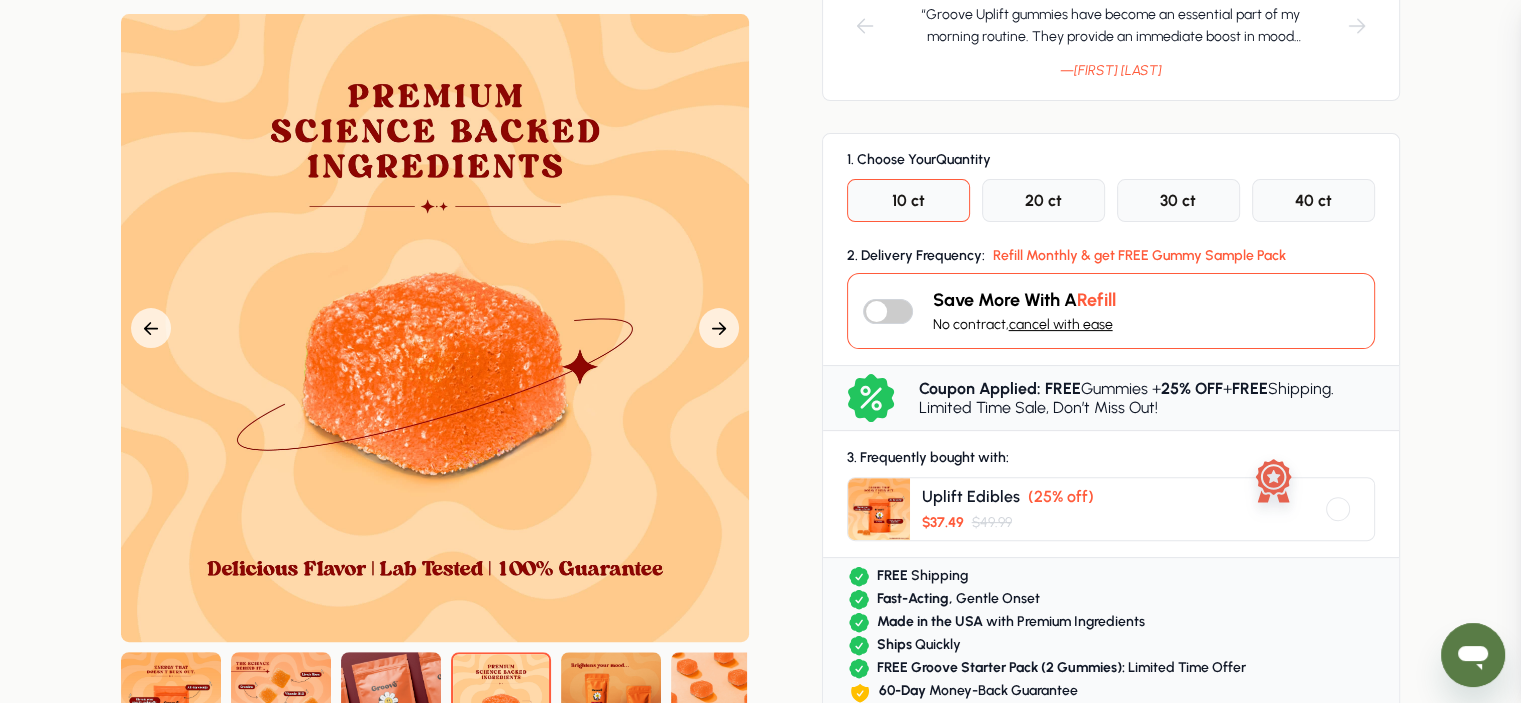 click at bounding box center (611, 702) 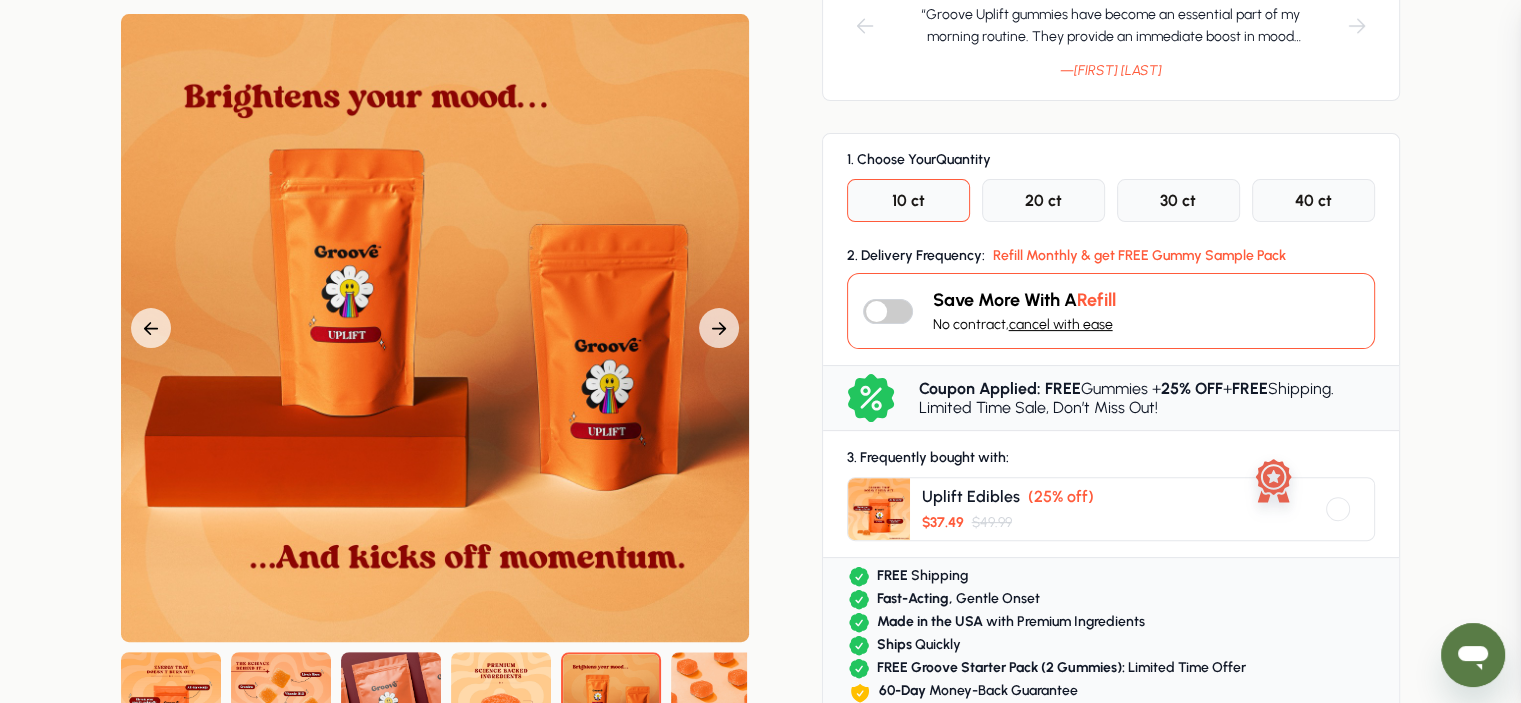 click at bounding box center [721, 702] 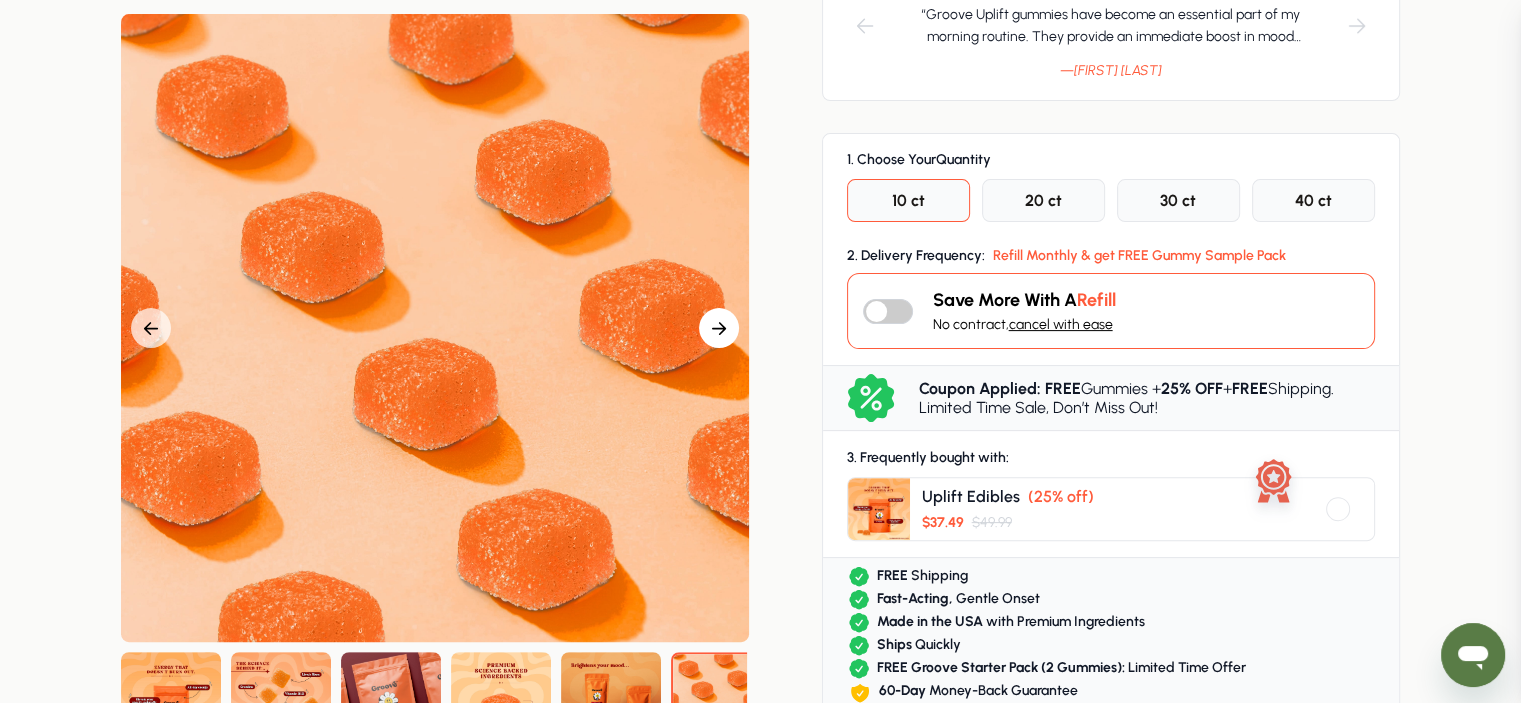 click 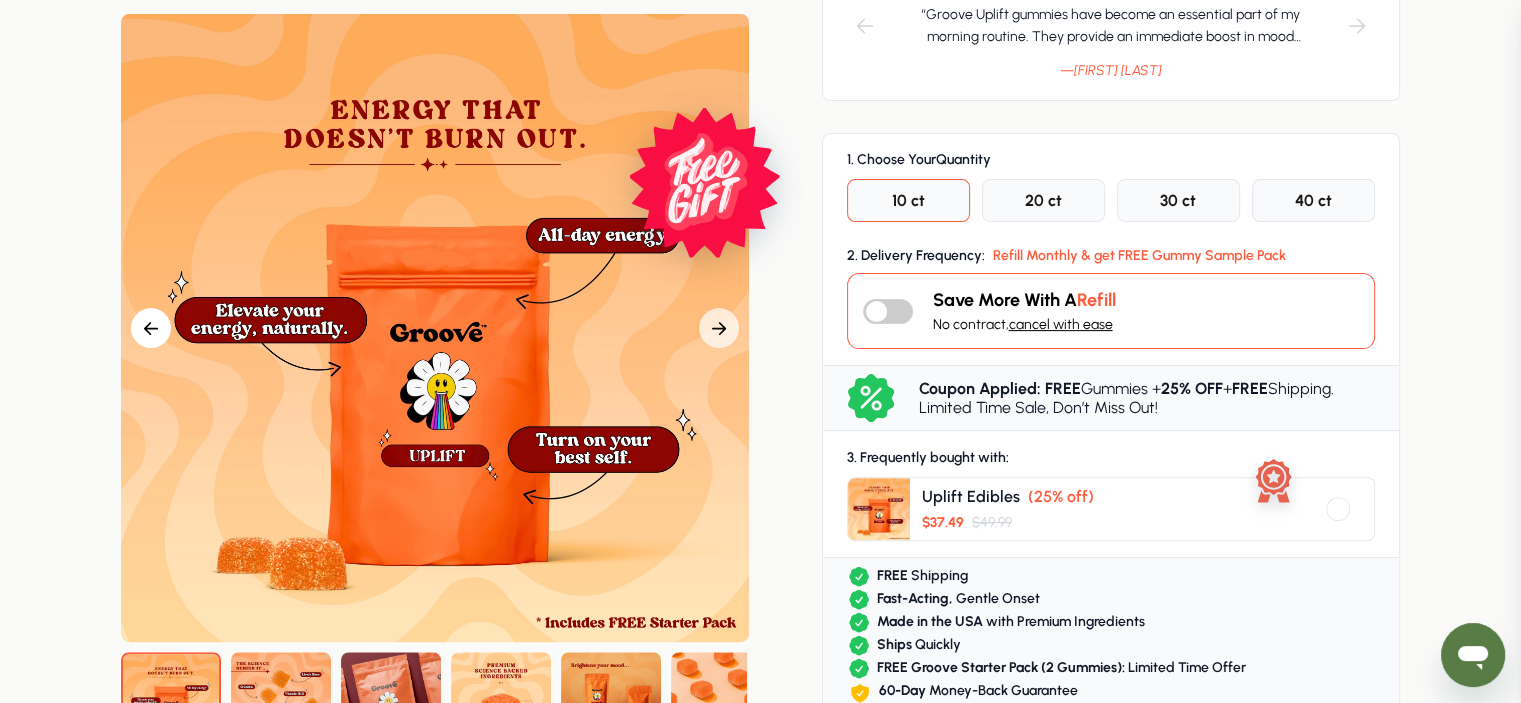 click 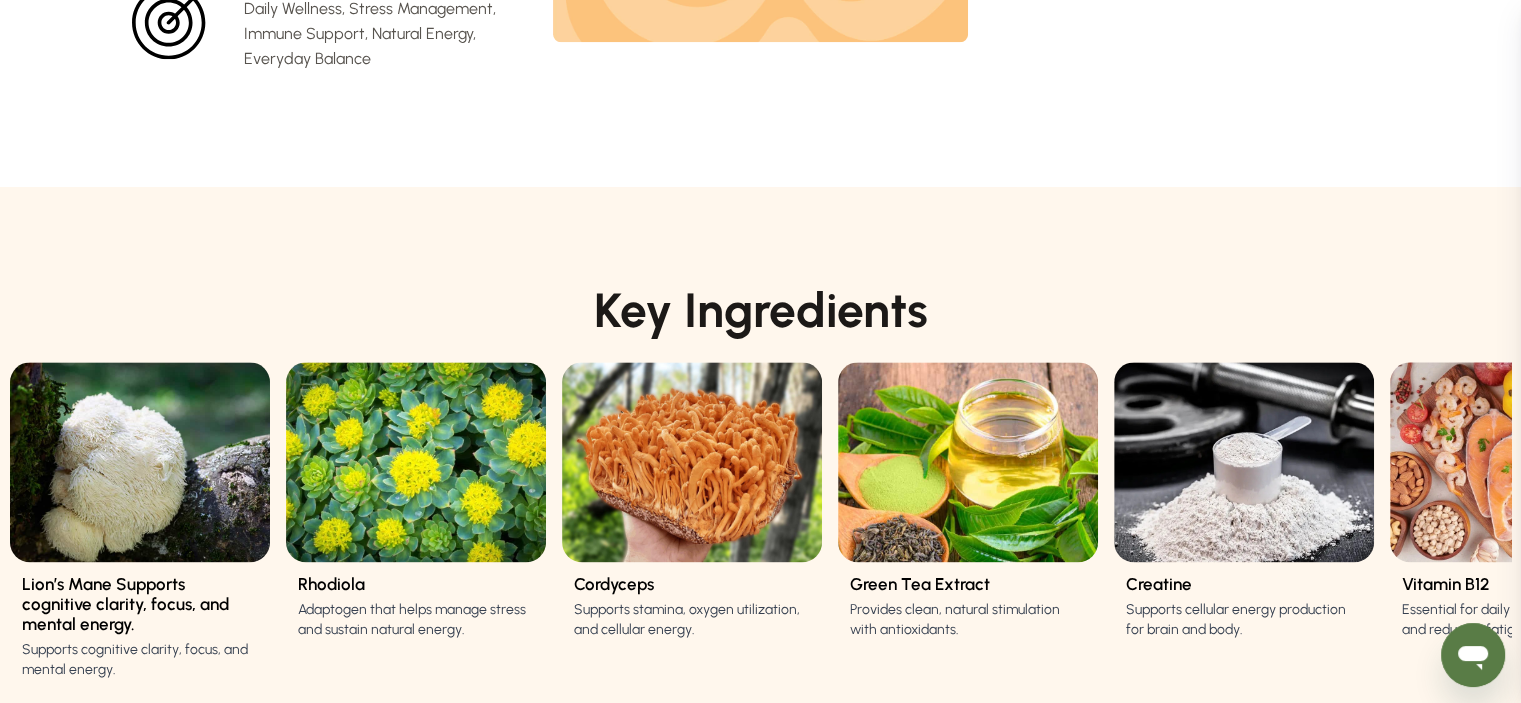 scroll, scrollTop: 2300, scrollLeft: 0, axis: vertical 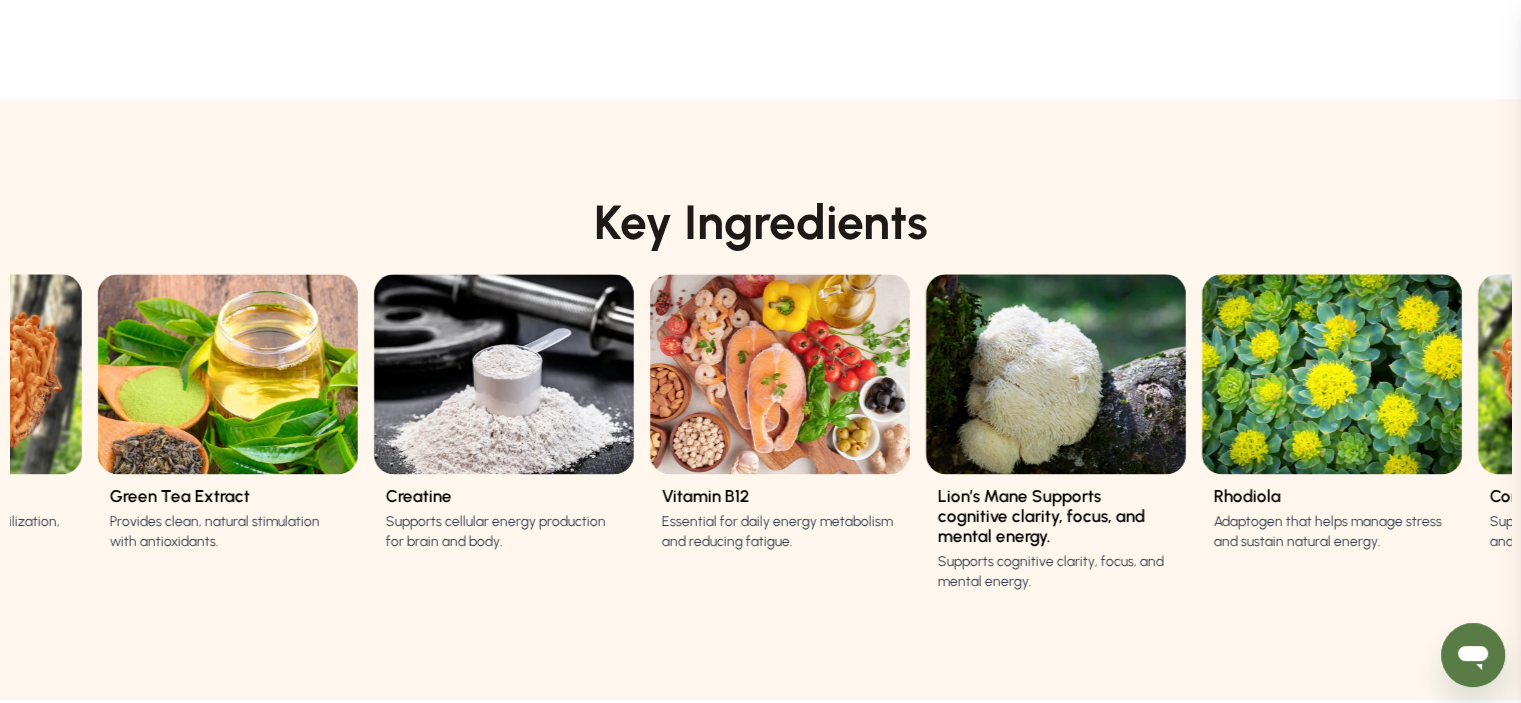 drag, startPoint x: 1437, startPoint y: 376, endPoint x: 481, endPoint y: 379, distance: 956.0047 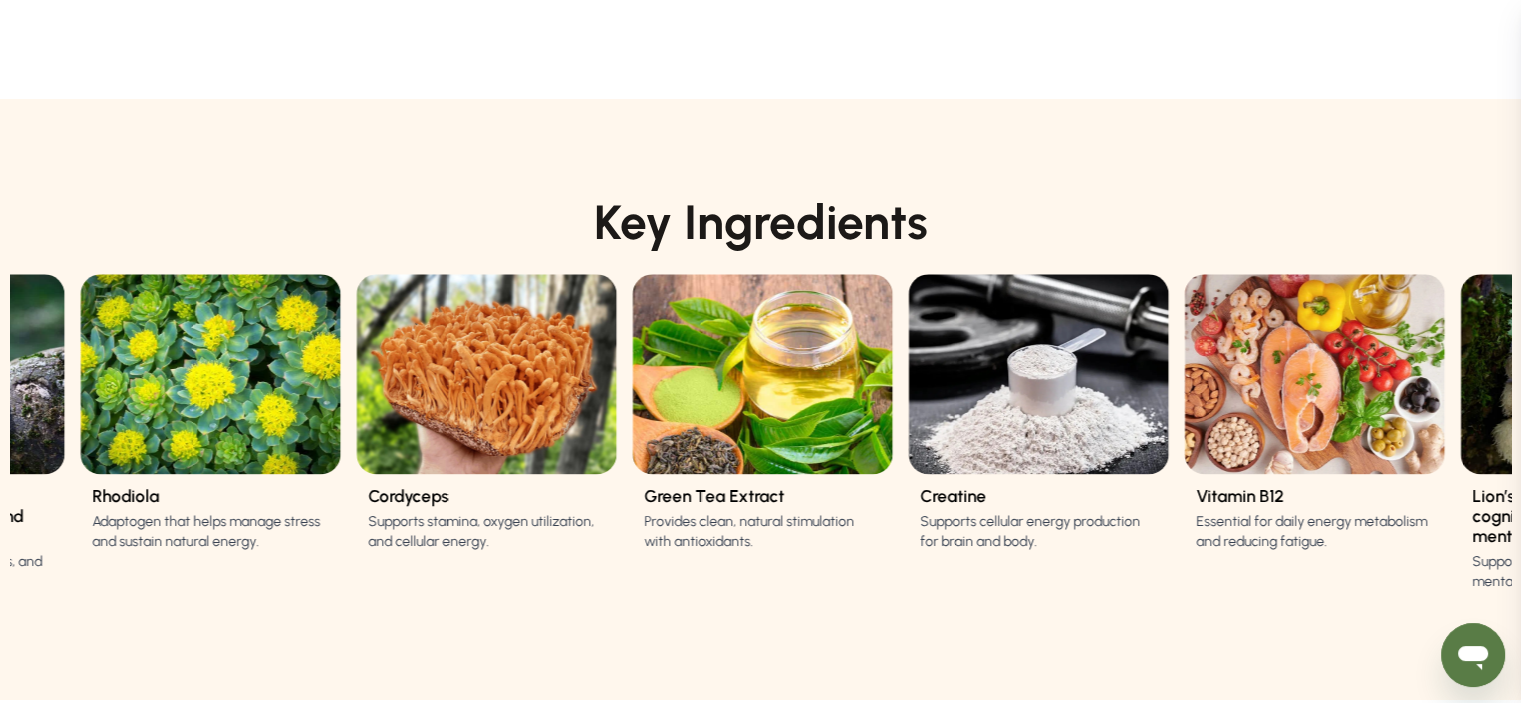 drag, startPoint x: 1102, startPoint y: 351, endPoint x: 1299, endPoint y: 345, distance: 197.09135 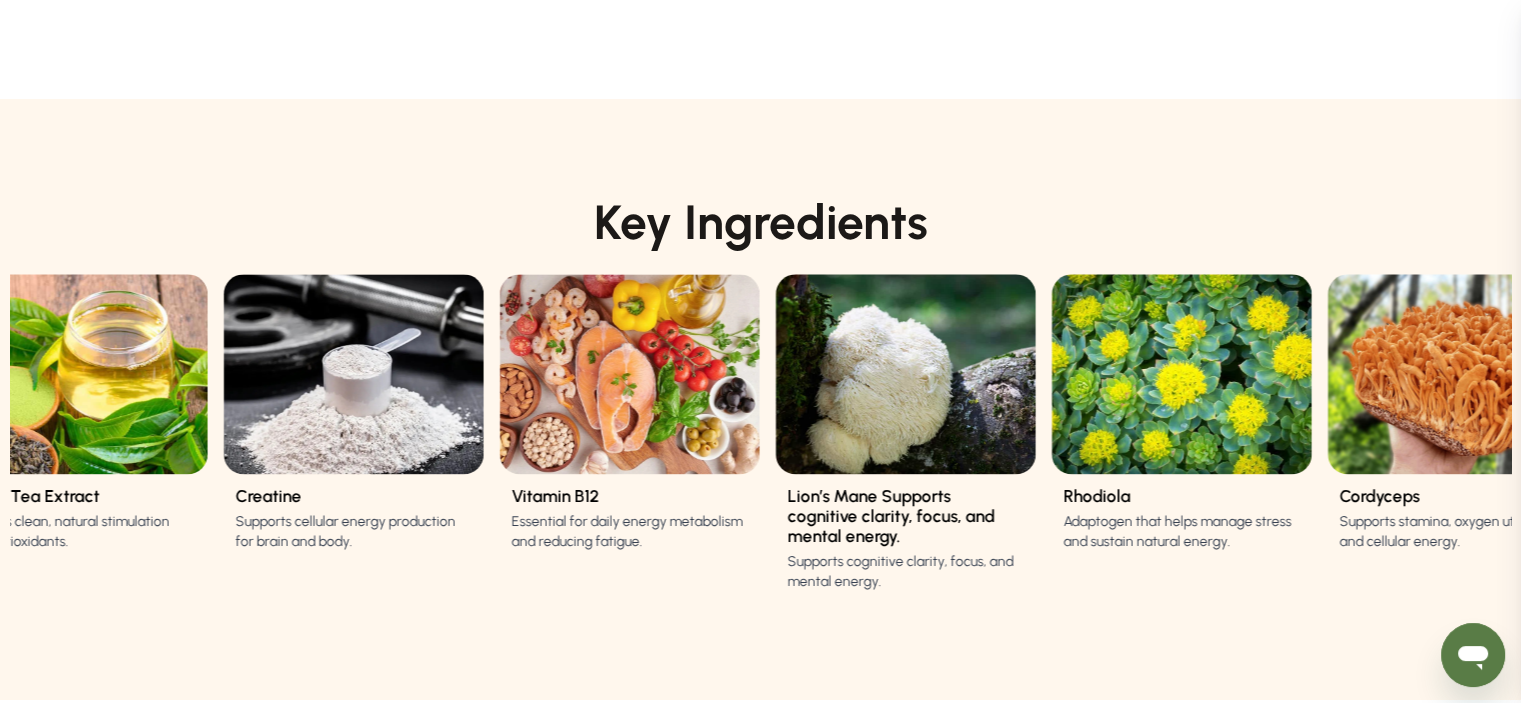 drag, startPoint x: 906, startPoint y: 405, endPoint x: 582, endPoint y: 402, distance: 324.0139 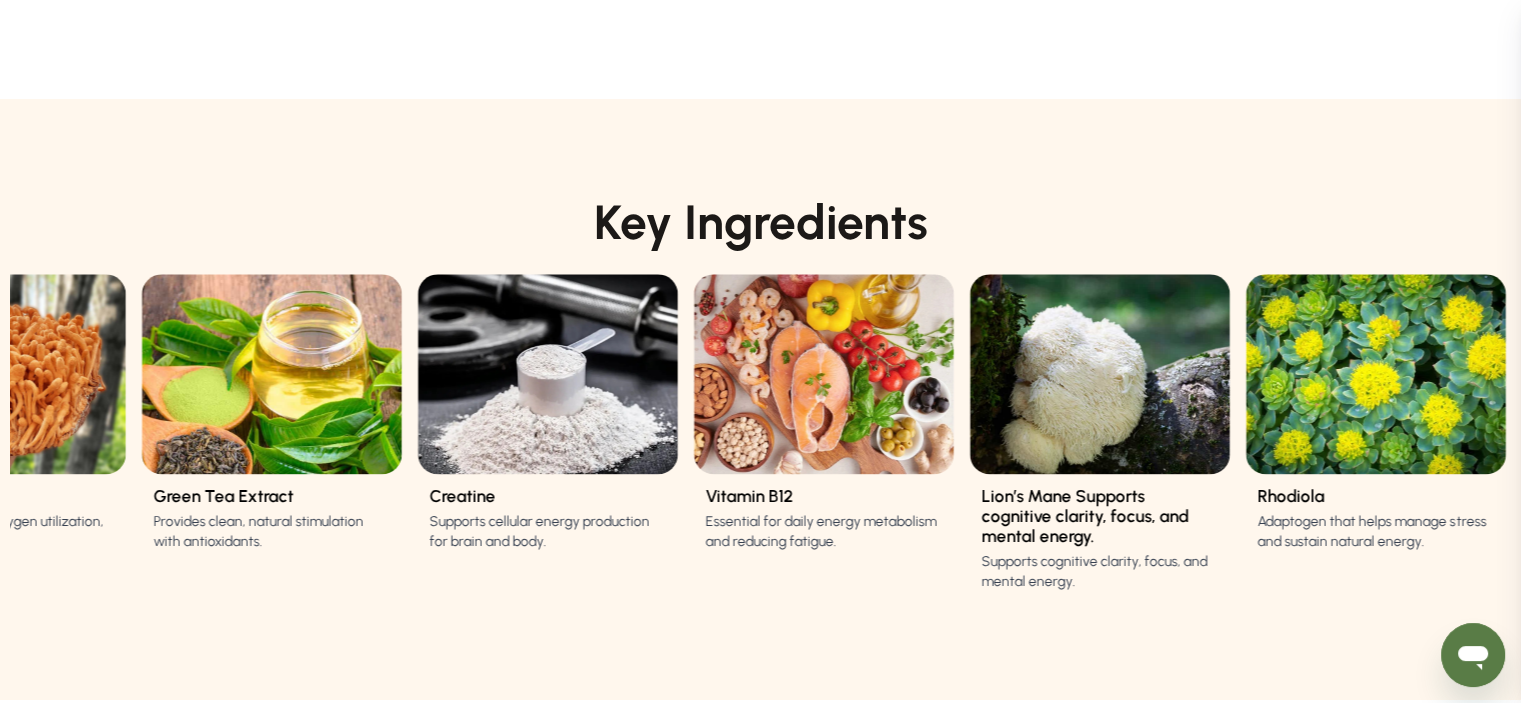 drag, startPoint x: 1146, startPoint y: 366, endPoint x: 604, endPoint y: 368, distance: 542.00366 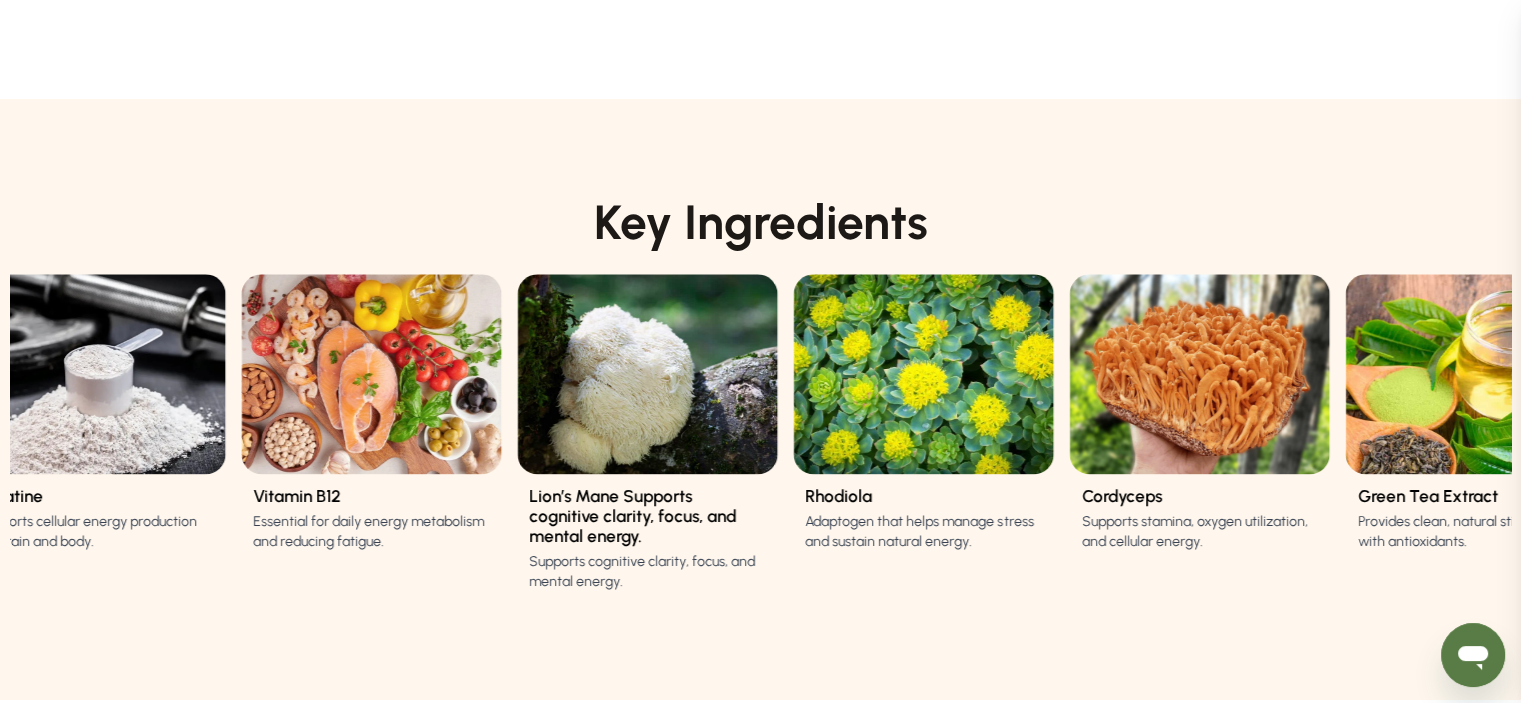 drag, startPoint x: 655, startPoint y: 369, endPoint x: 594, endPoint y: 372, distance: 61.073727 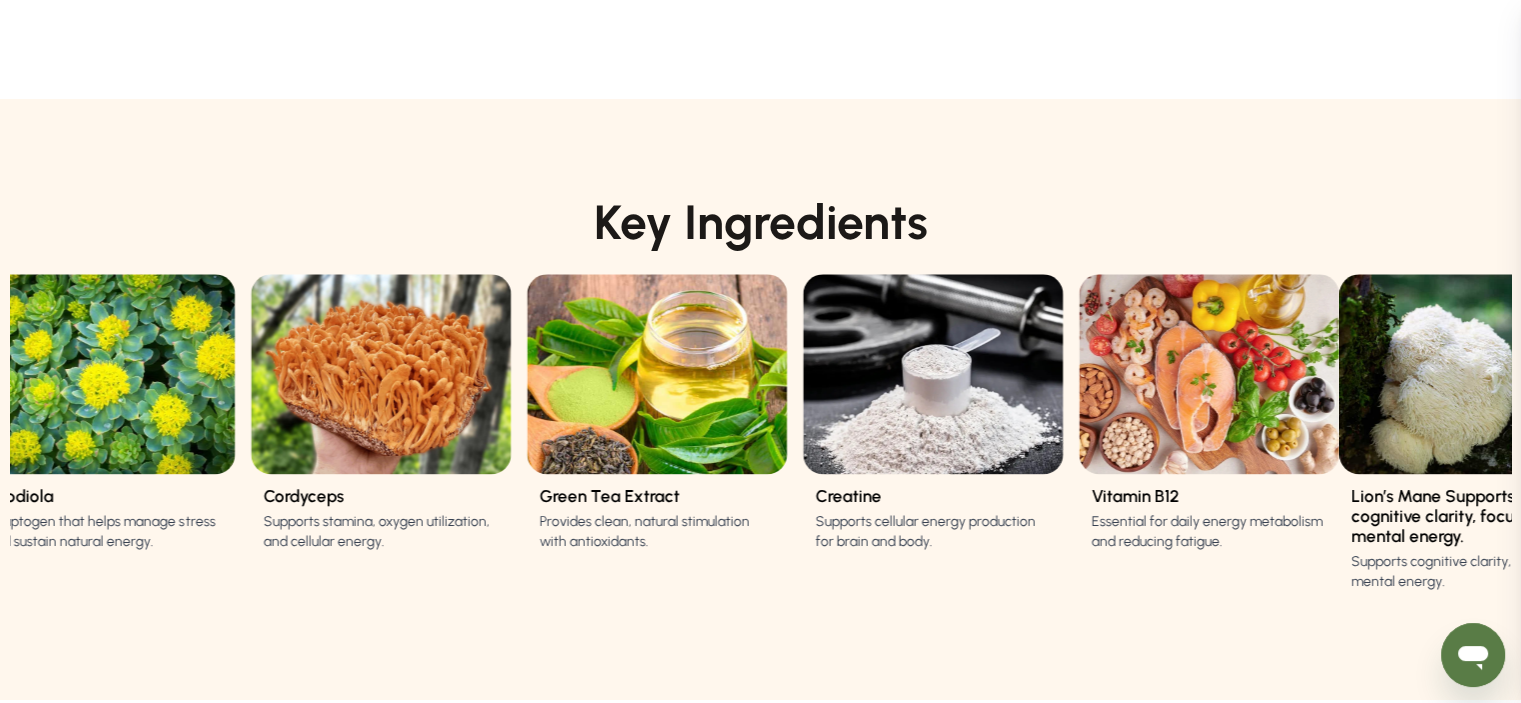 drag, startPoint x: 865, startPoint y: 367, endPoint x: 657, endPoint y: 375, distance: 208.1538 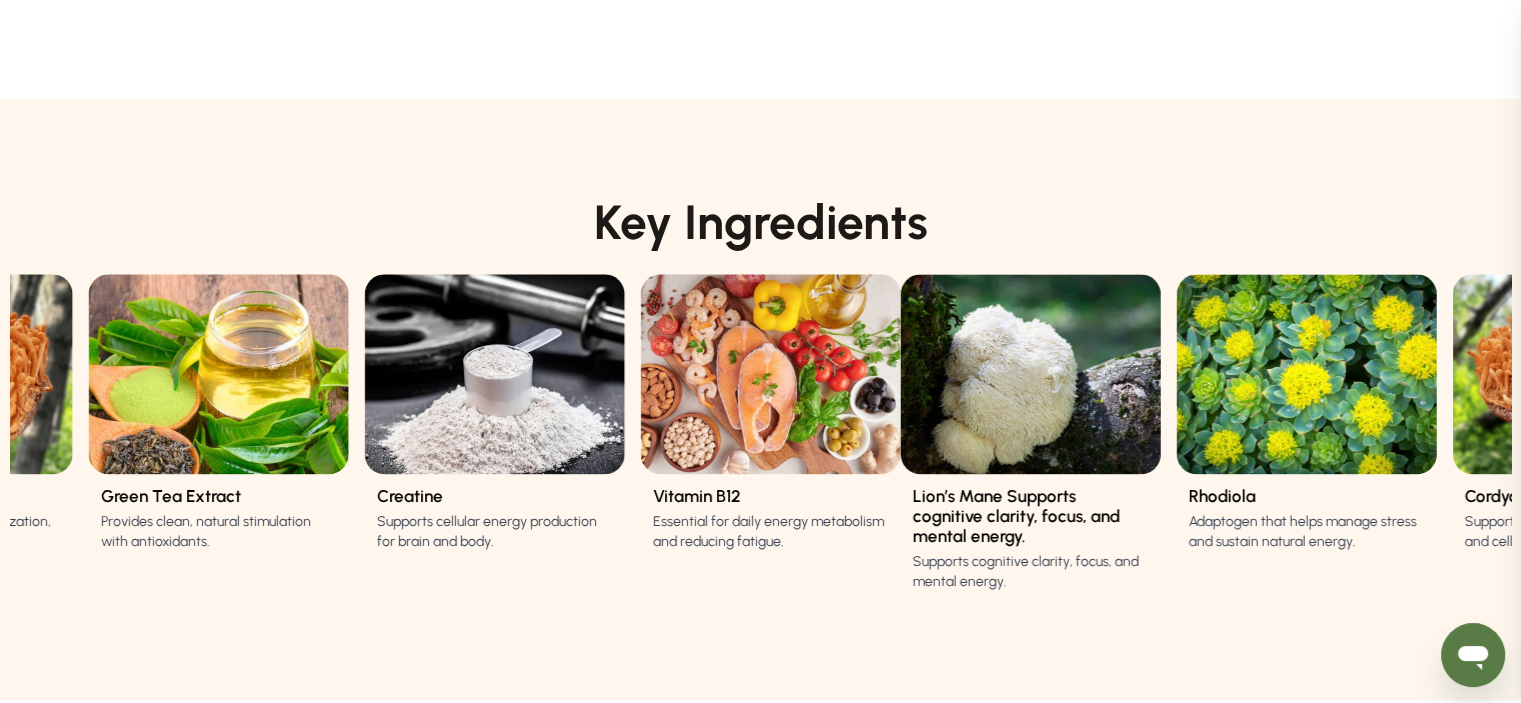 drag, startPoint x: 960, startPoint y: 372, endPoint x: 668, endPoint y: 369, distance: 292.0154 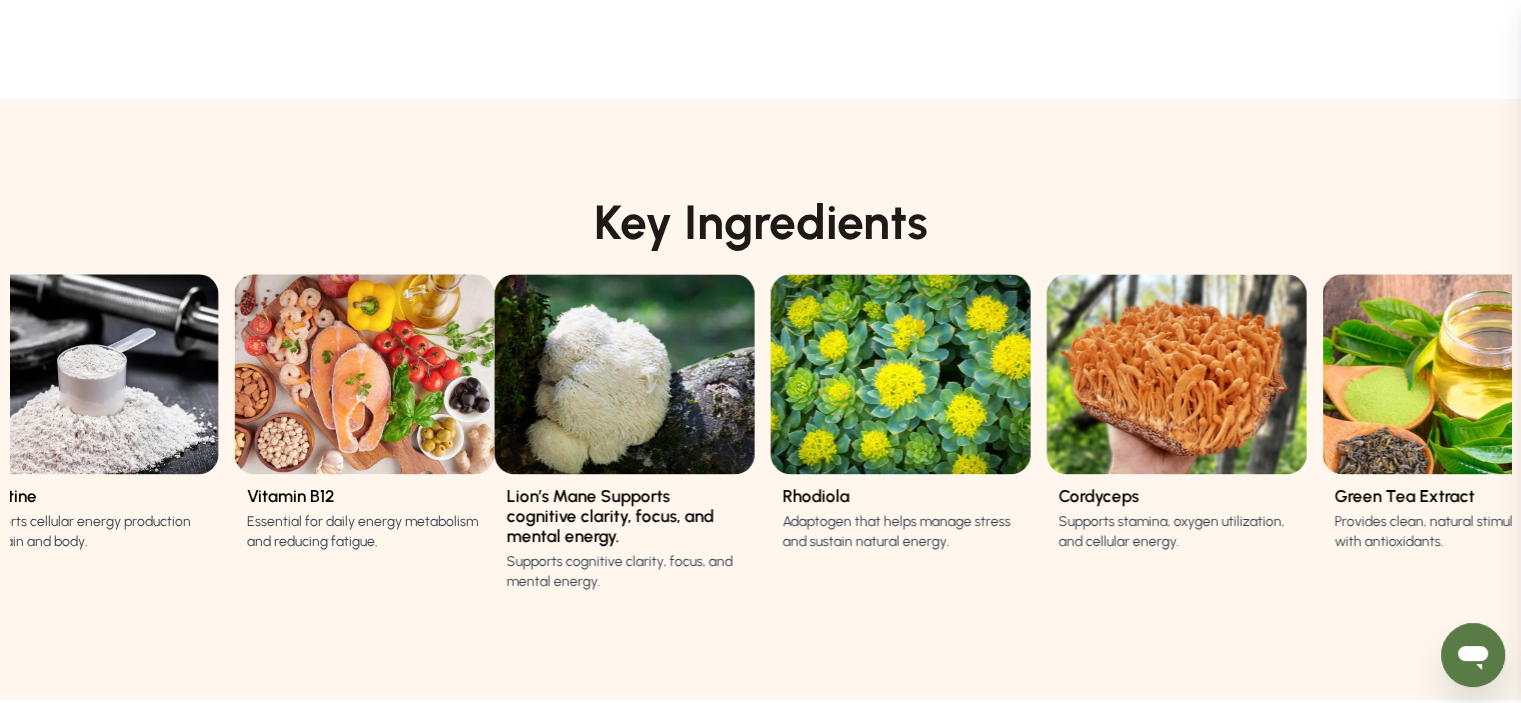 drag, startPoint x: 998, startPoint y: 368, endPoint x: 708, endPoint y: 372, distance: 290.0276 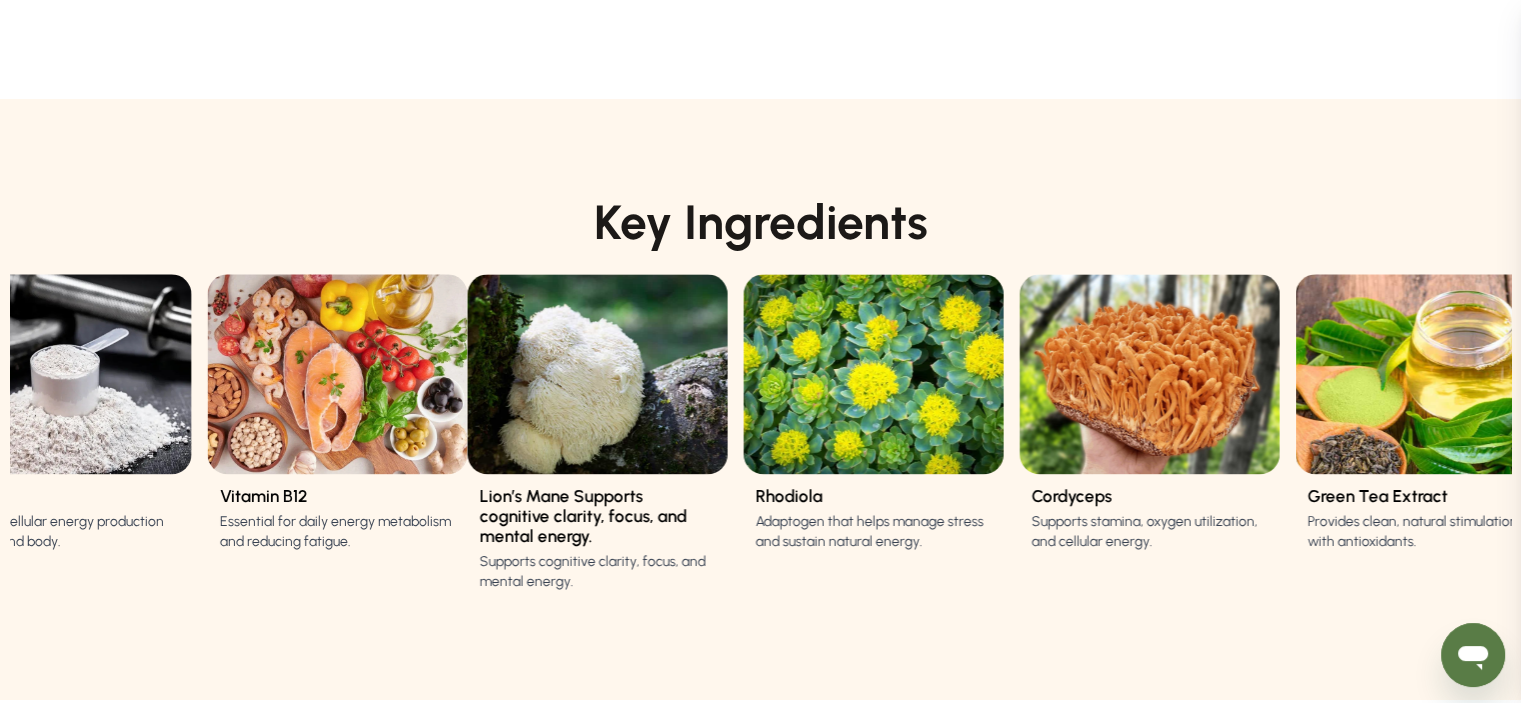 drag, startPoint x: 704, startPoint y: 371, endPoint x: 1197, endPoint y: 387, distance: 493.25955 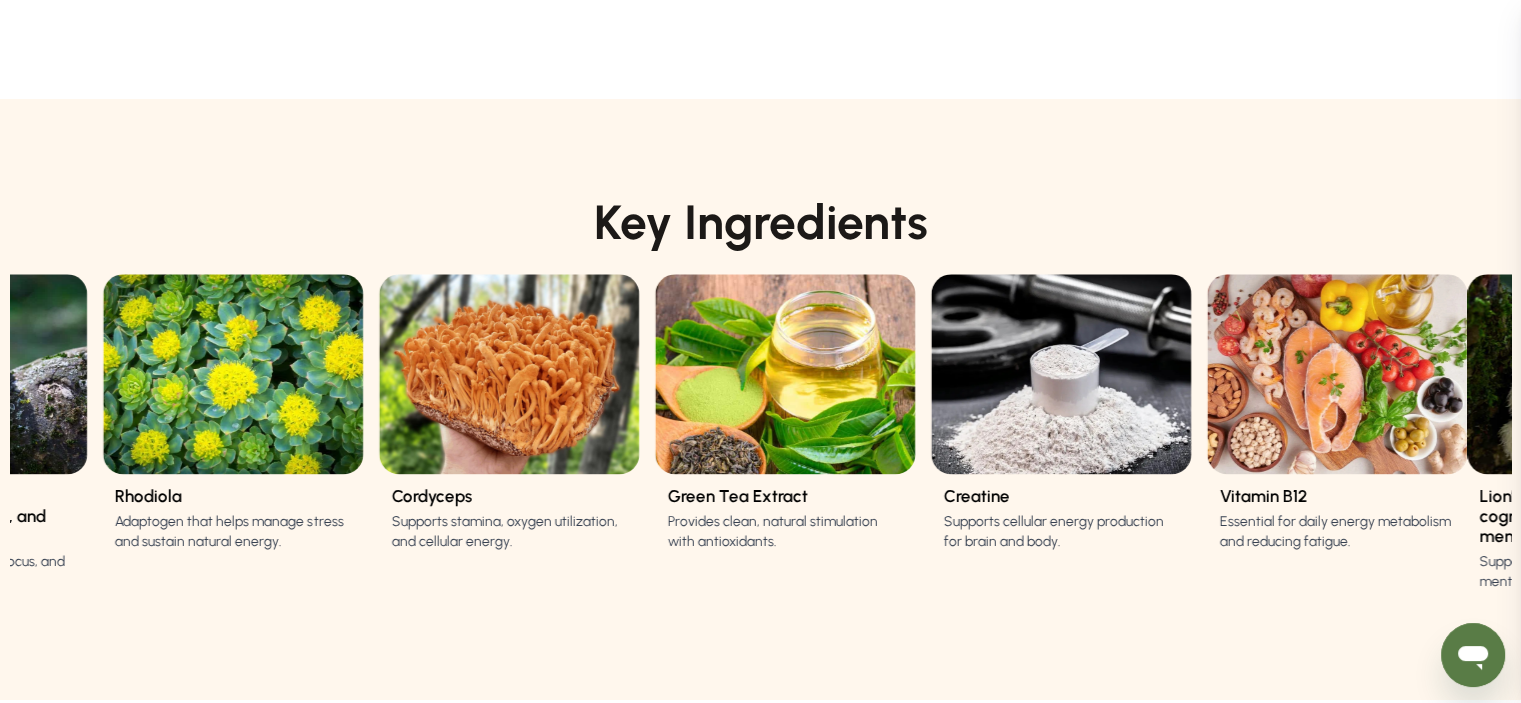 drag, startPoint x: 1064, startPoint y: 379, endPoint x: 1025, endPoint y: 383, distance: 39.20459 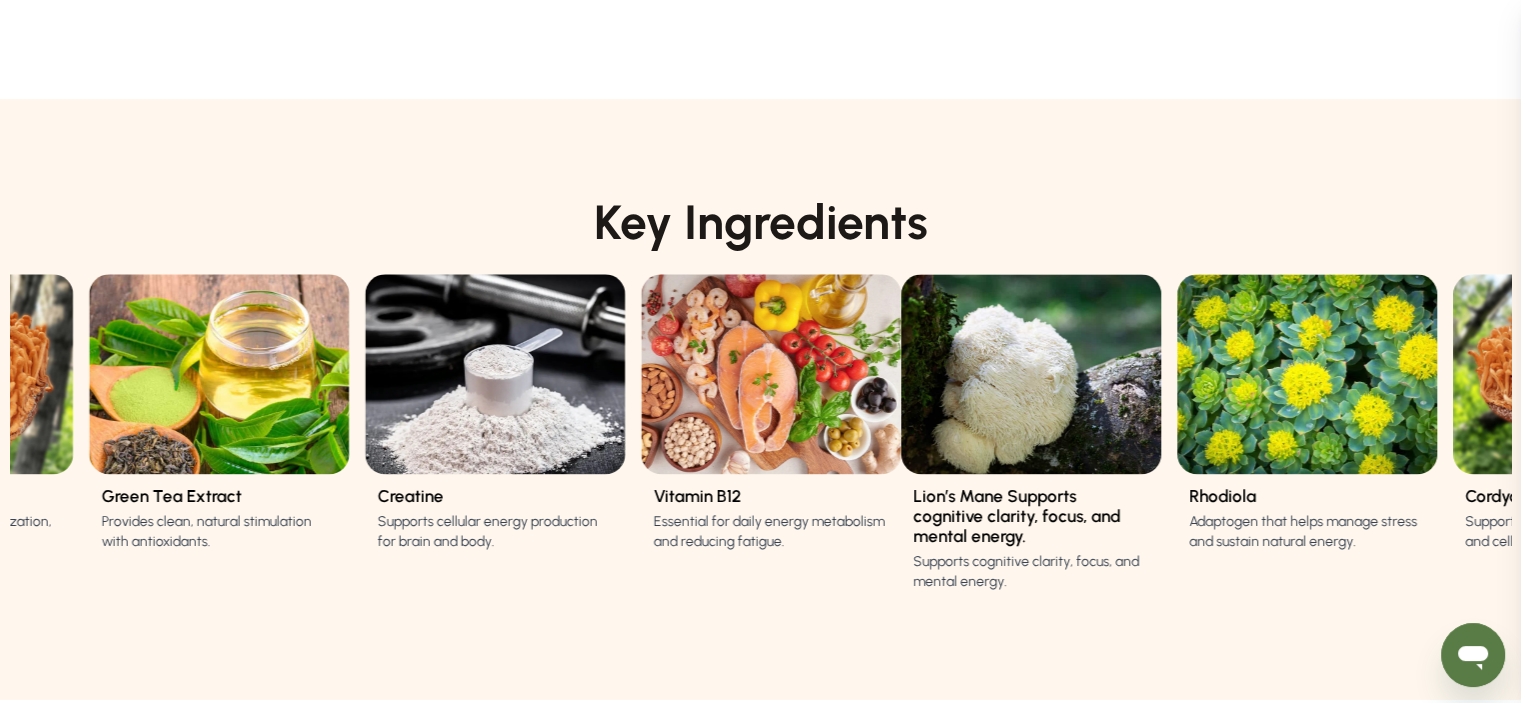 drag, startPoint x: 1177, startPoint y: 364, endPoint x: 864, endPoint y: 367, distance: 313.01437 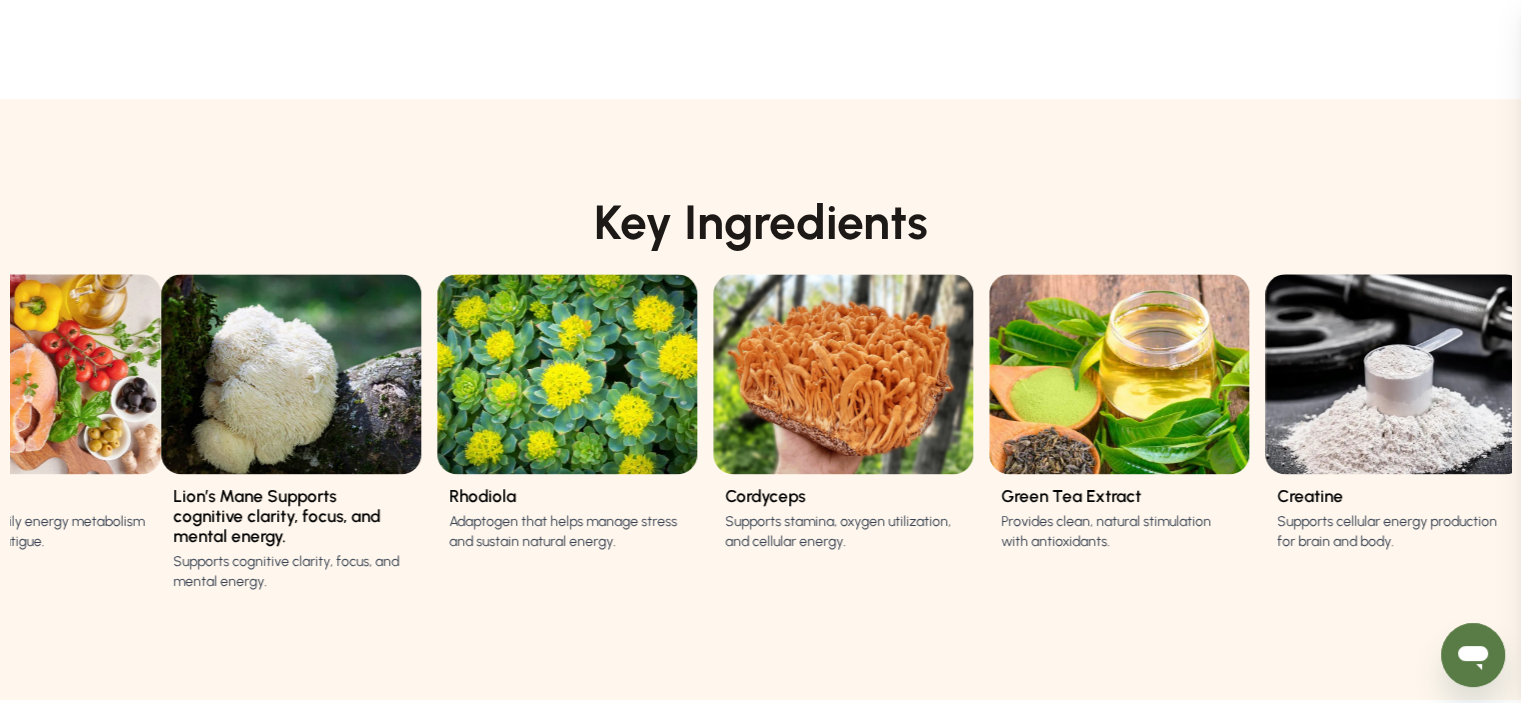drag, startPoint x: 1149, startPoint y: 363, endPoint x: 805, endPoint y: 368, distance: 344.03635 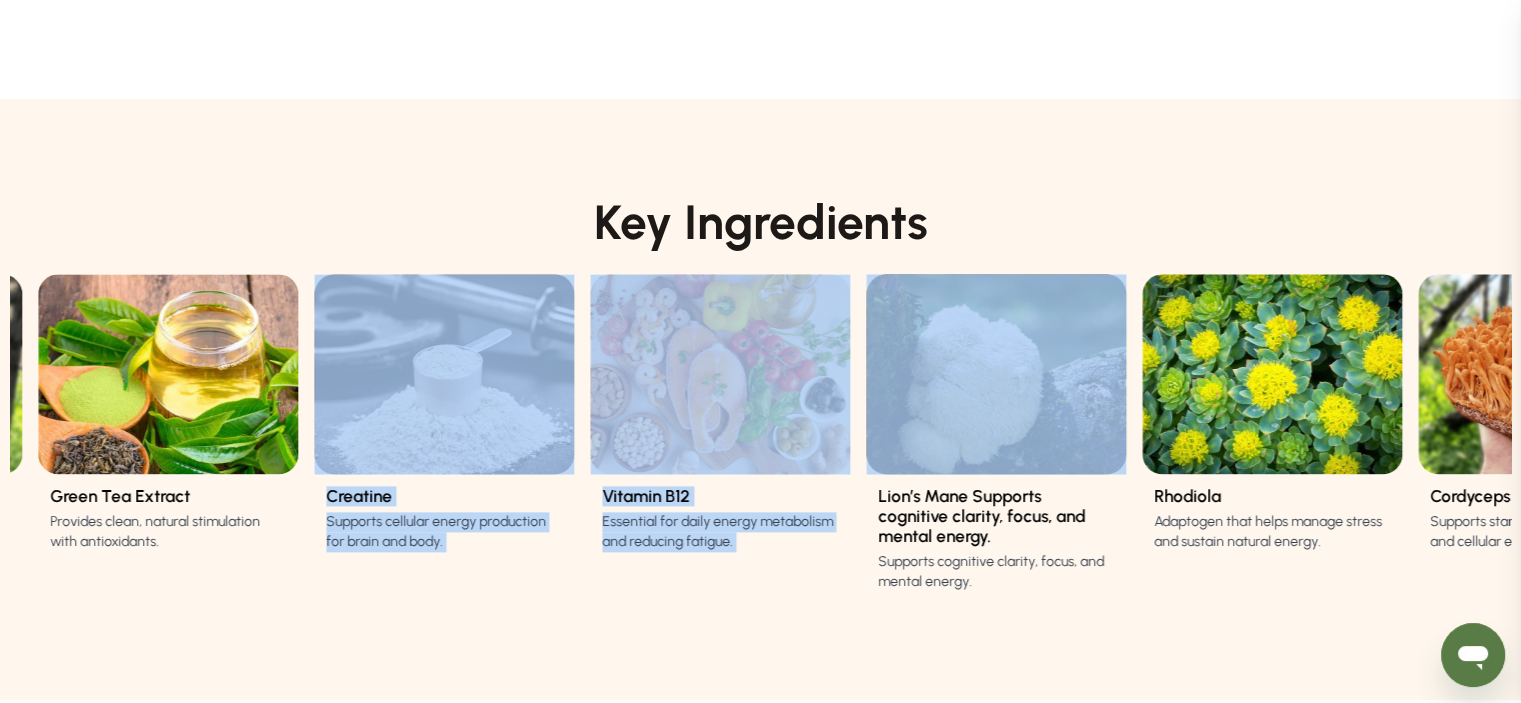 drag, startPoint x: 1072, startPoint y: 375, endPoint x: 872, endPoint y: 368, distance: 200.12247 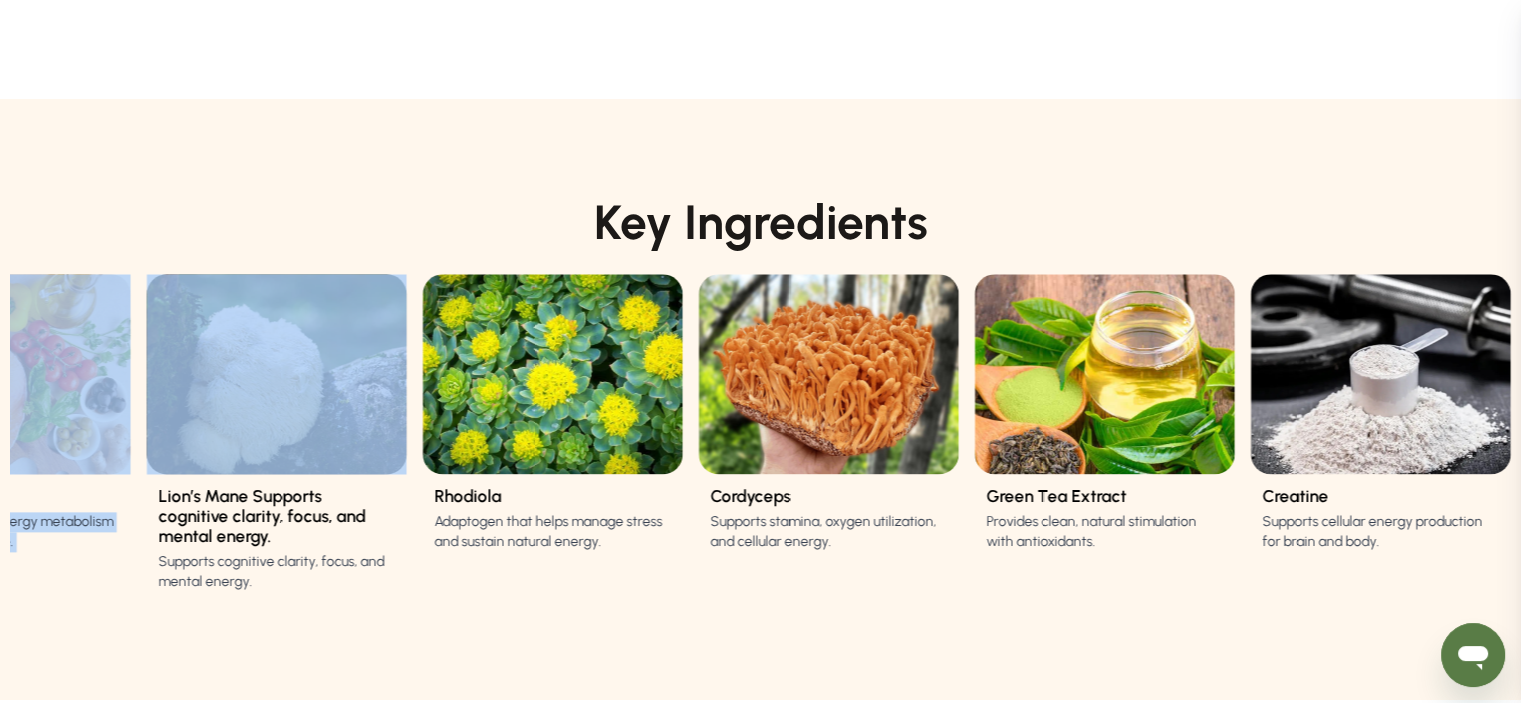 drag, startPoint x: 1242, startPoint y: 367, endPoint x: 1139, endPoint y: 379, distance: 103.69667 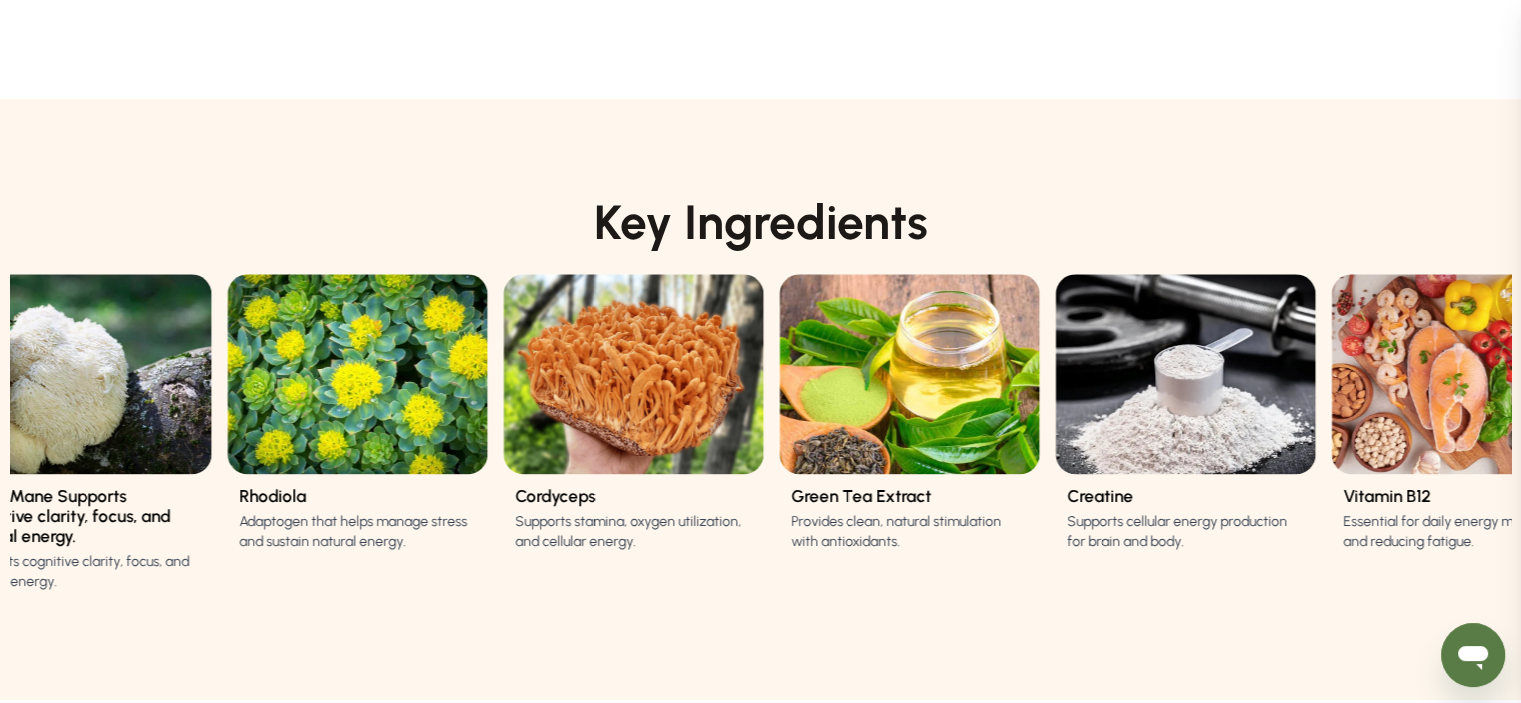 click on "Key ingredients Lion’s Mane Supports cognitive clarity, focus, and mental energy. Rhodiola Adaptogen that helps manage stress and sustain natural energy. Cordyceps Supports stamina, oxygen utilization, and cellular energy. Green Tea Extract Provides clean, natural stimulation with antioxidants. Creatine Supports cellular energy production for brain and body. Vitamin B12 Essential for daily energy metabolism and reducing fatigue. Lion’s Mane Supports cognitive clarity, focus, and mental energy. Rhodiola Adaptogen that helps manage stress and sustain natural energy. Cordyceps Supports stamina, oxygen utilization, and cellular energy. Green Tea Extract Provides clean, natural stimulation with antioxidants. Creatine Supports cellular energy production for brain and body. Vitamin B12 Essential for daily energy metabolism and reducing fatigue. Lion’s Mane Supports cognitive clarity, focus, and mental energy. Rhodiola Adaptogen that helps manage stress and sustain natural energy. Cordyceps Green Tea Extract" at bounding box center (760, 399) 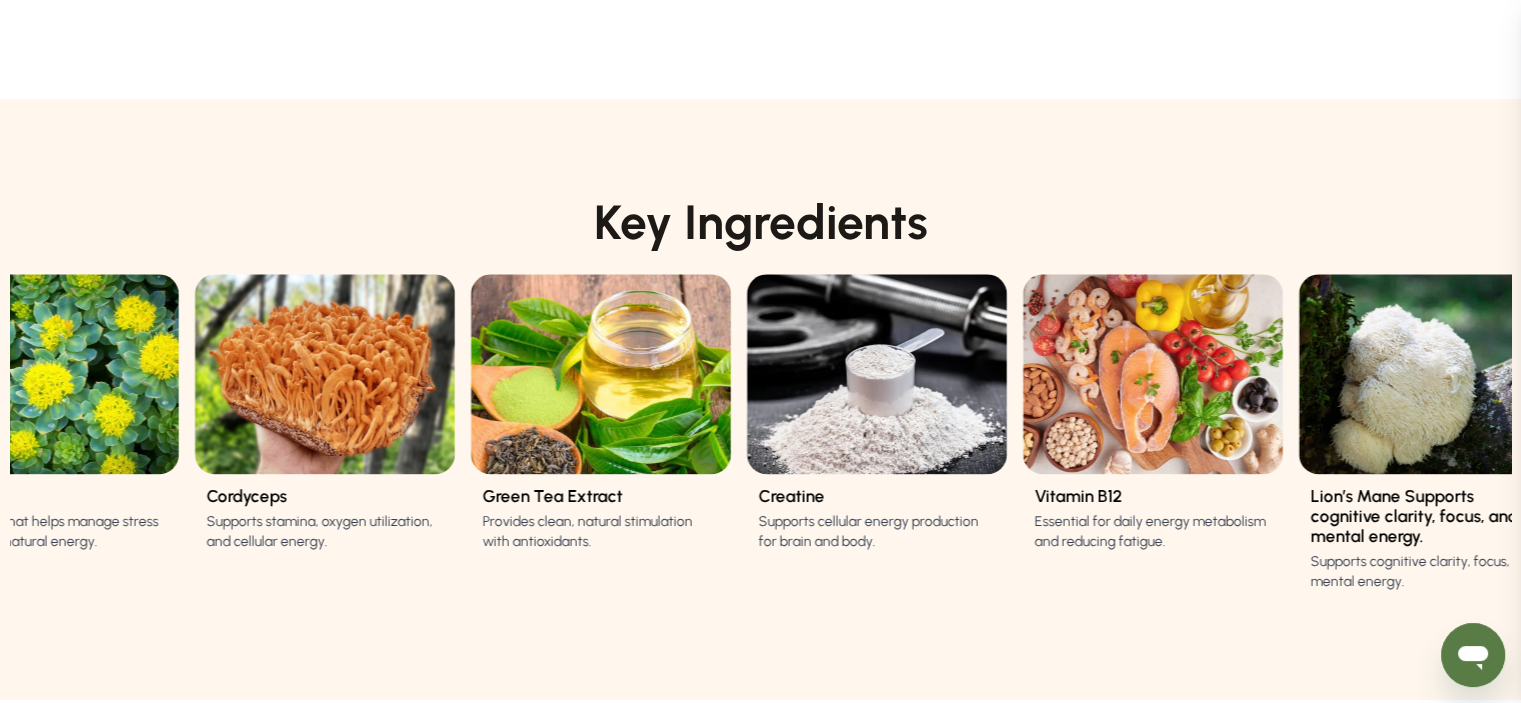 drag, startPoint x: 1080, startPoint y: 379, endPoint x: 871, endPoint y: 375, distance: 209.03827 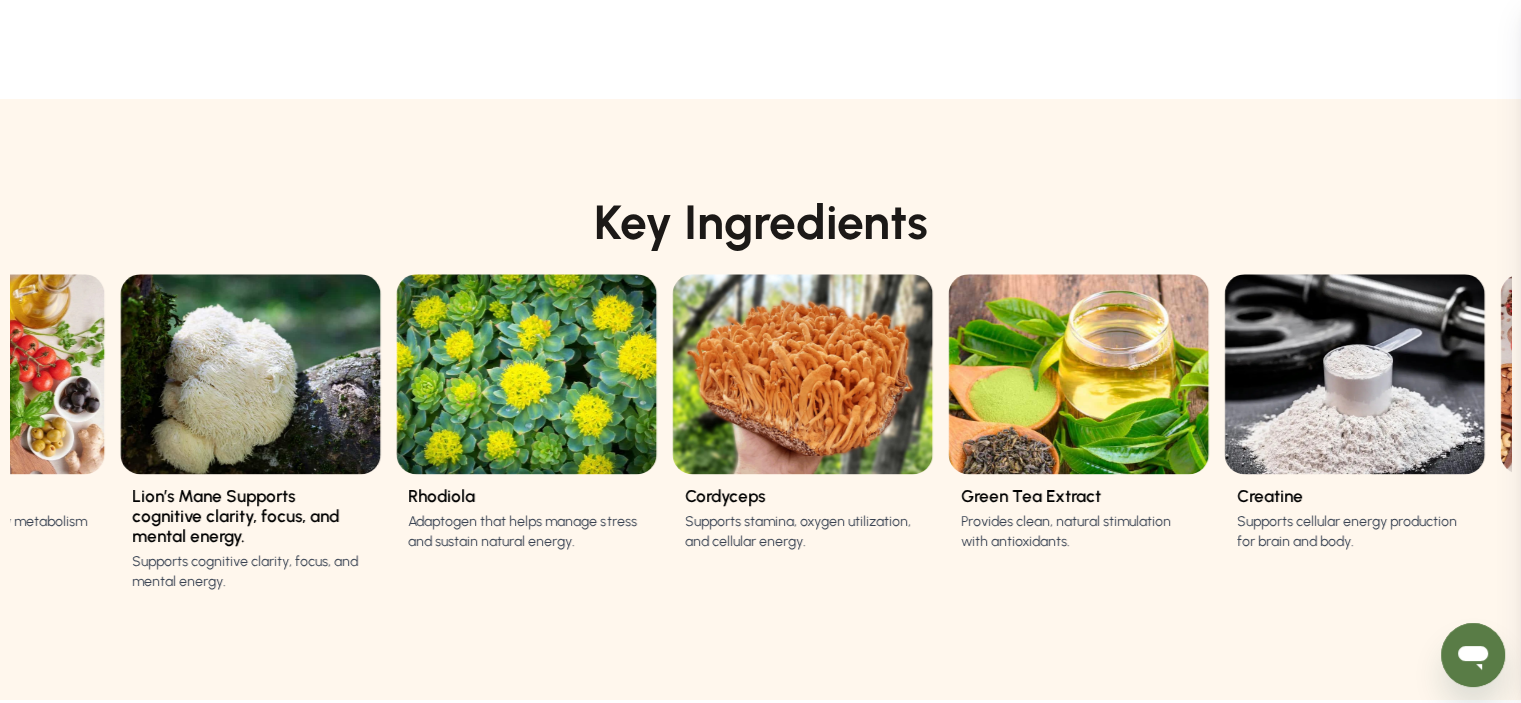 drag, startPoint x: 1228, startPoint y: 358, endPoint x: 935, endPoint y: 353, distance: 293.04266 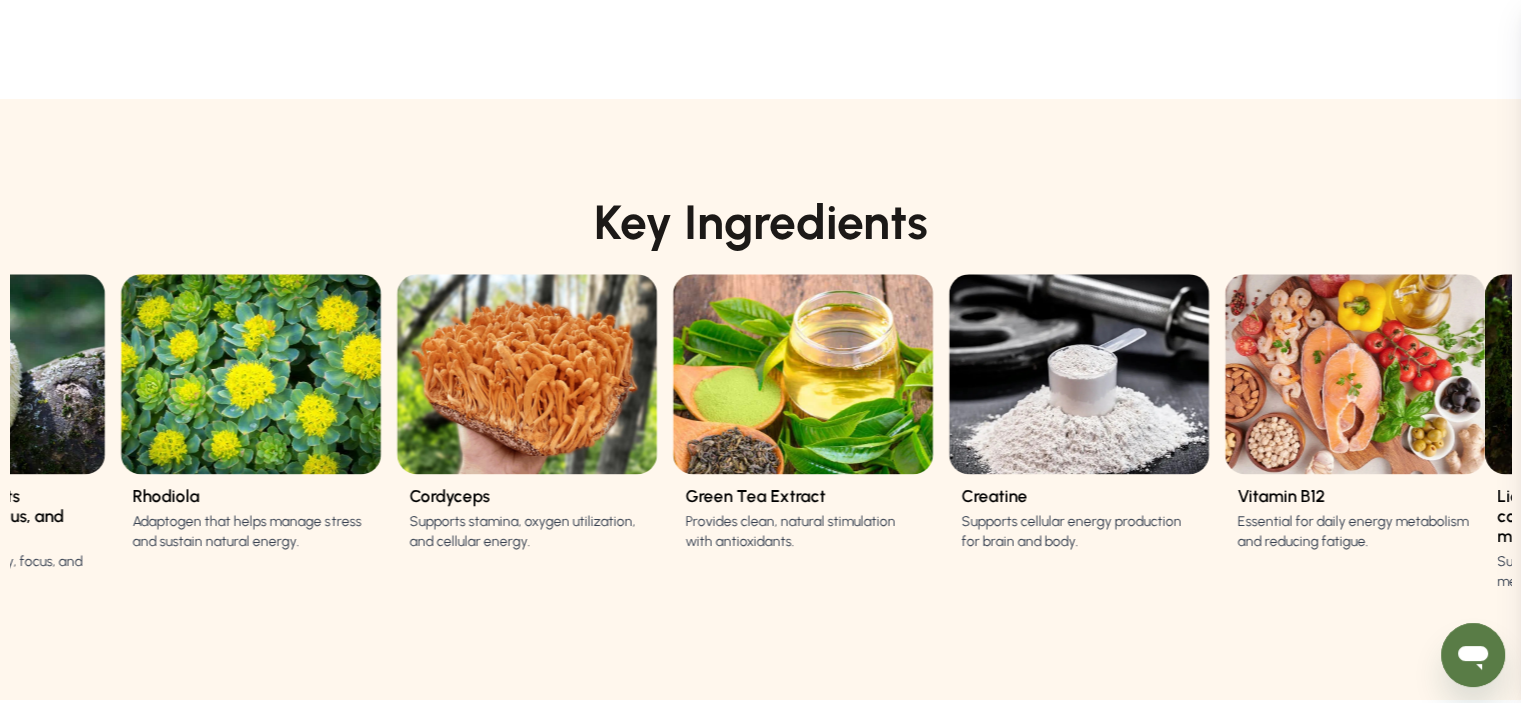 drag, startPoint x: 1256, startPoint y: 356, endPoint x: 824, endPoint y: 351, distance: 432.02893 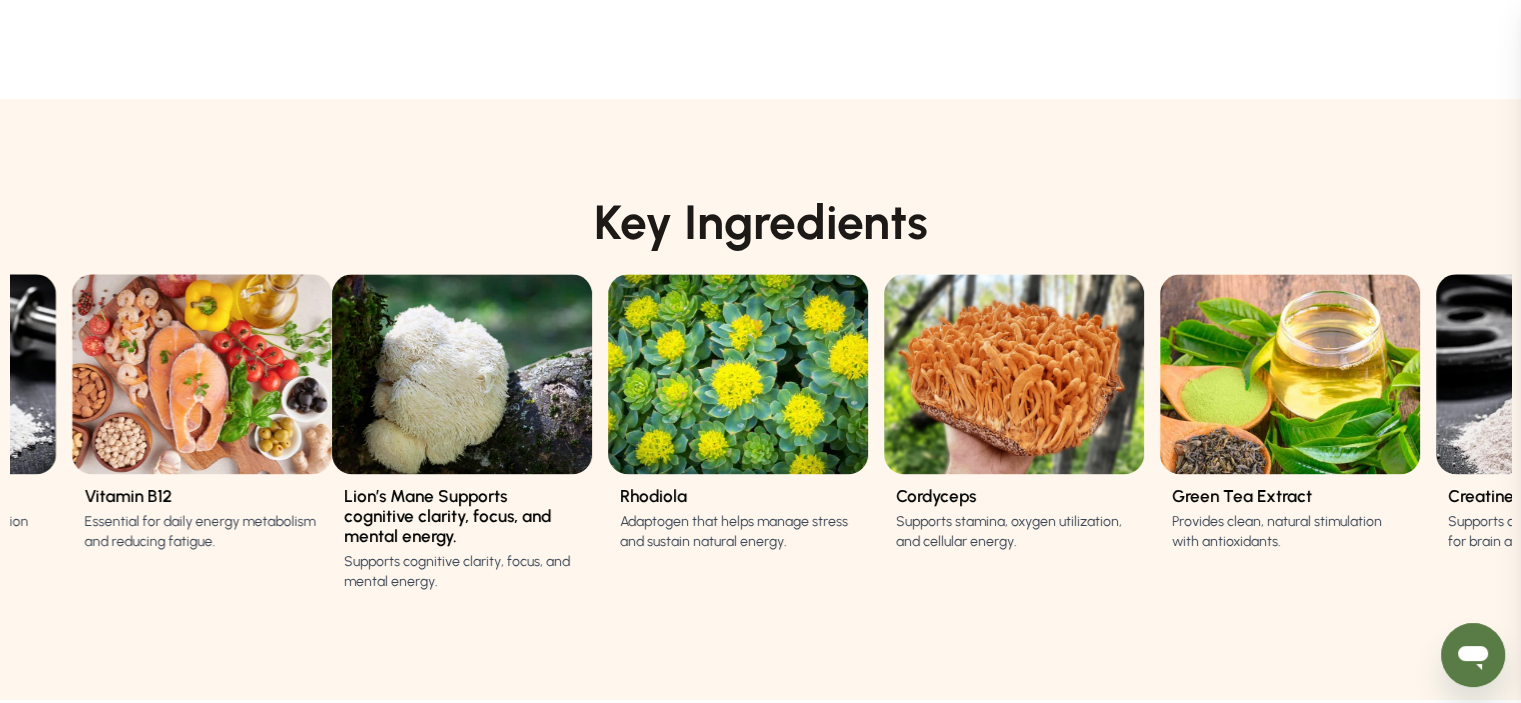 drag, startPoint x: 1212, startPoint y: 345, endPoint x: 865, endPoint y: 343, distance: 347.00577 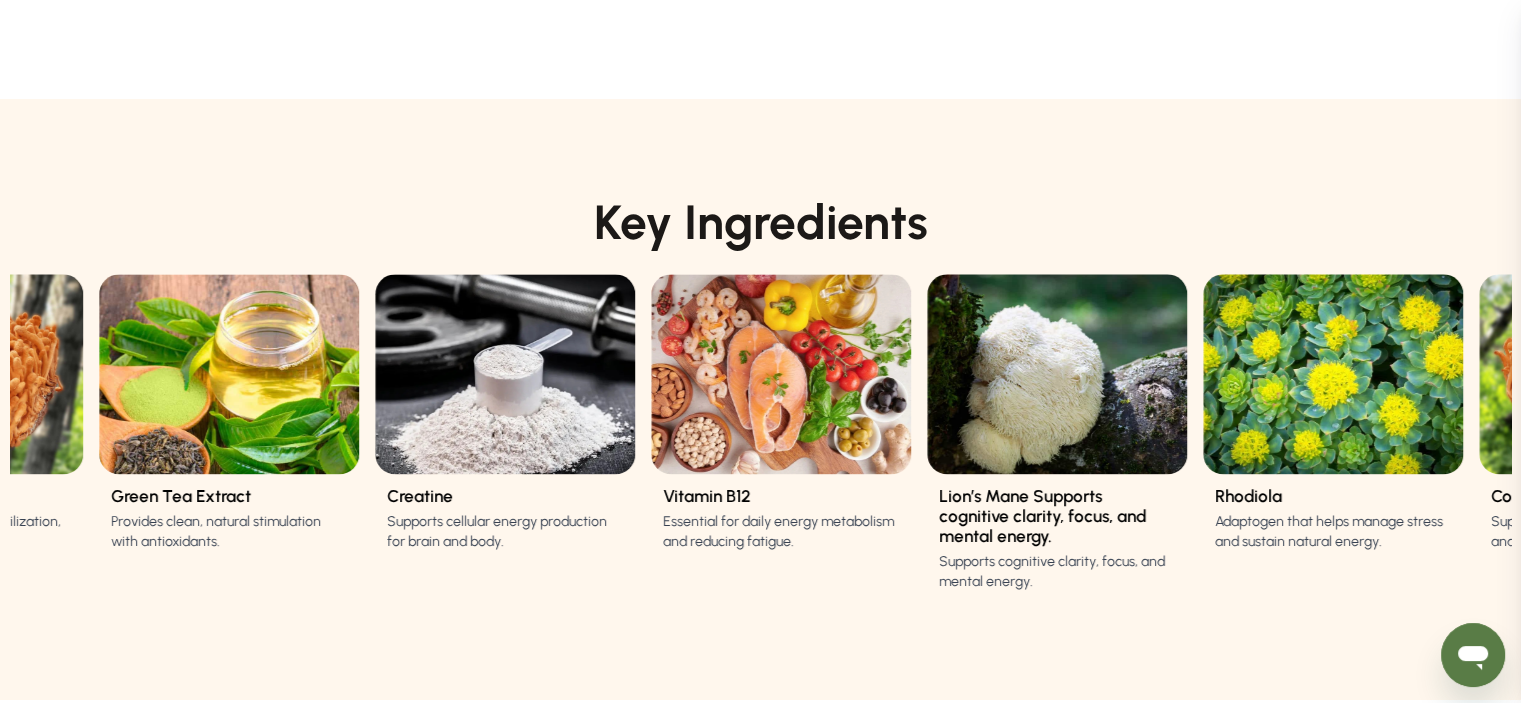 click at bounding box center (1333, 374) 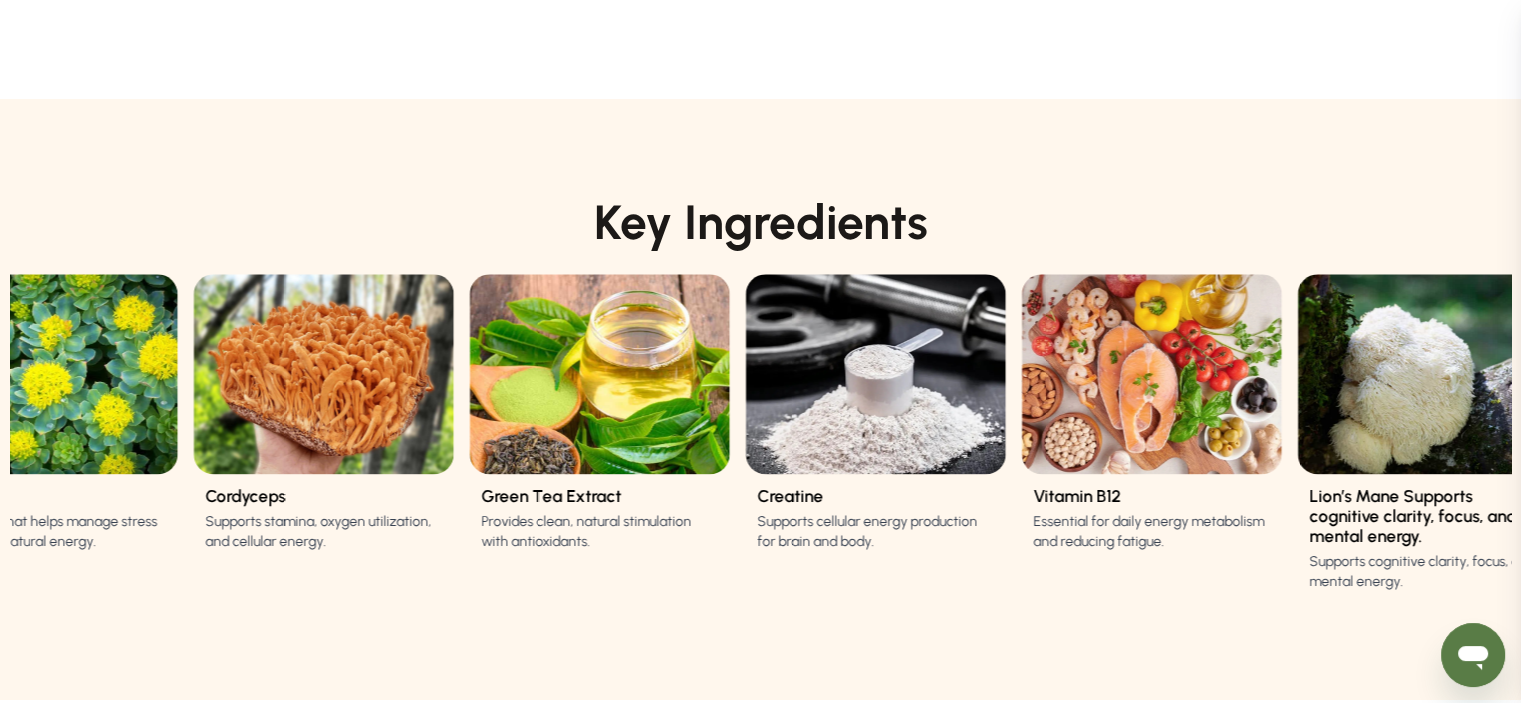 drag, startPoint x: 961, startPoint y: 340, endPoint x: 935, endPoint y: 339, distance: 26.019224 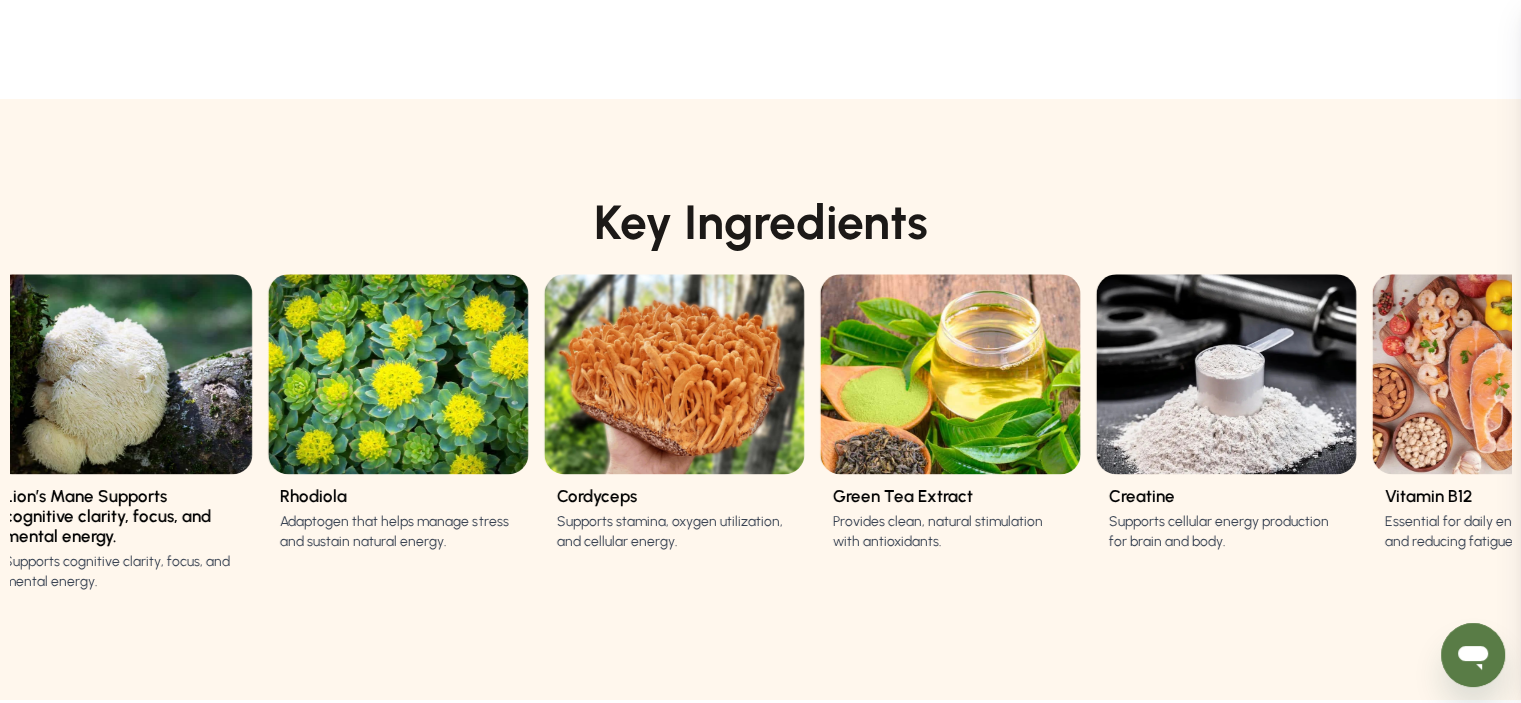 drag, startPoint x: 1206, startPoint y: 330, endPoint x: 895, endPoint y: 317, distance: 311.27158 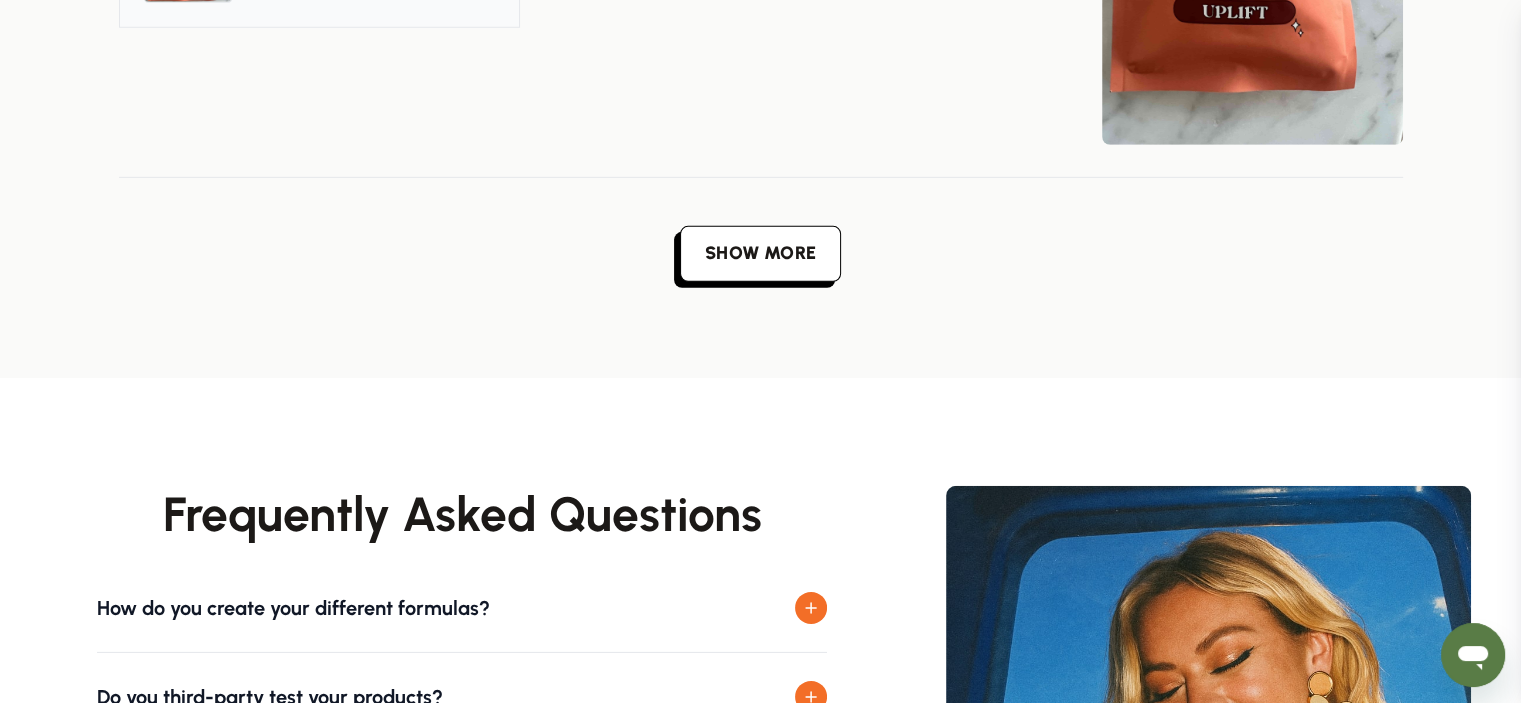 scroll, scrollTop: 6000, scrollLeft: 0, axis: vertical 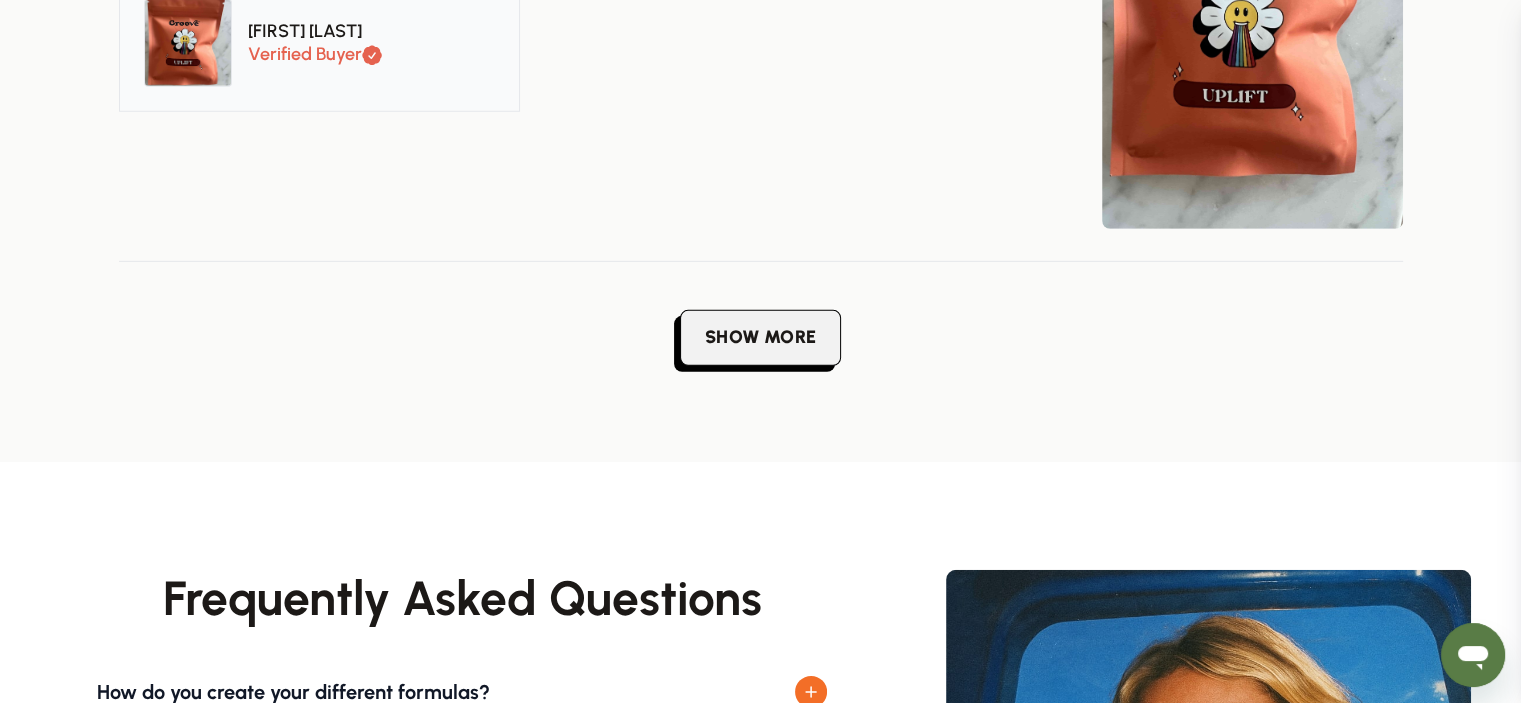 click on "Show More" at bounding box center (760, 338) 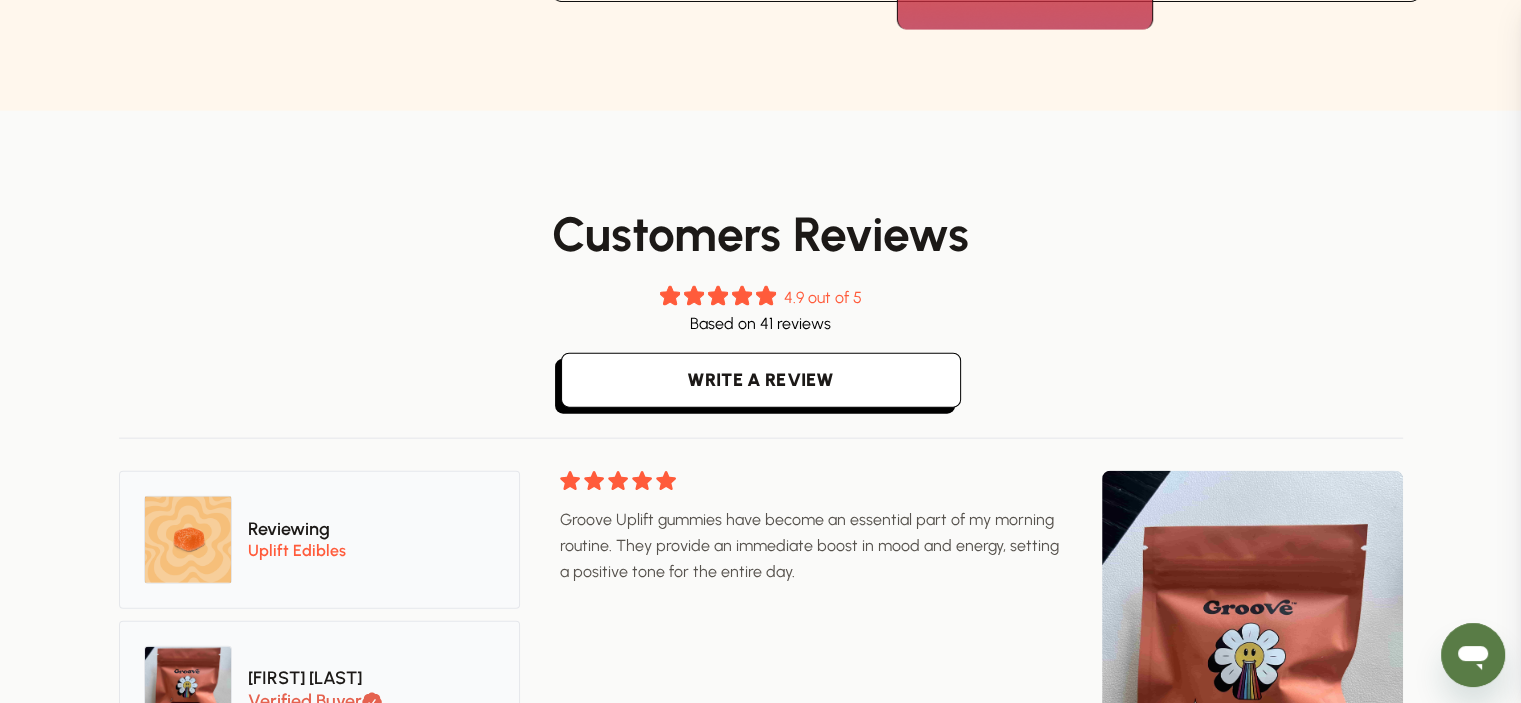 scroll, scrollTop: 4400, scrollLeft: 0, axis: vertical 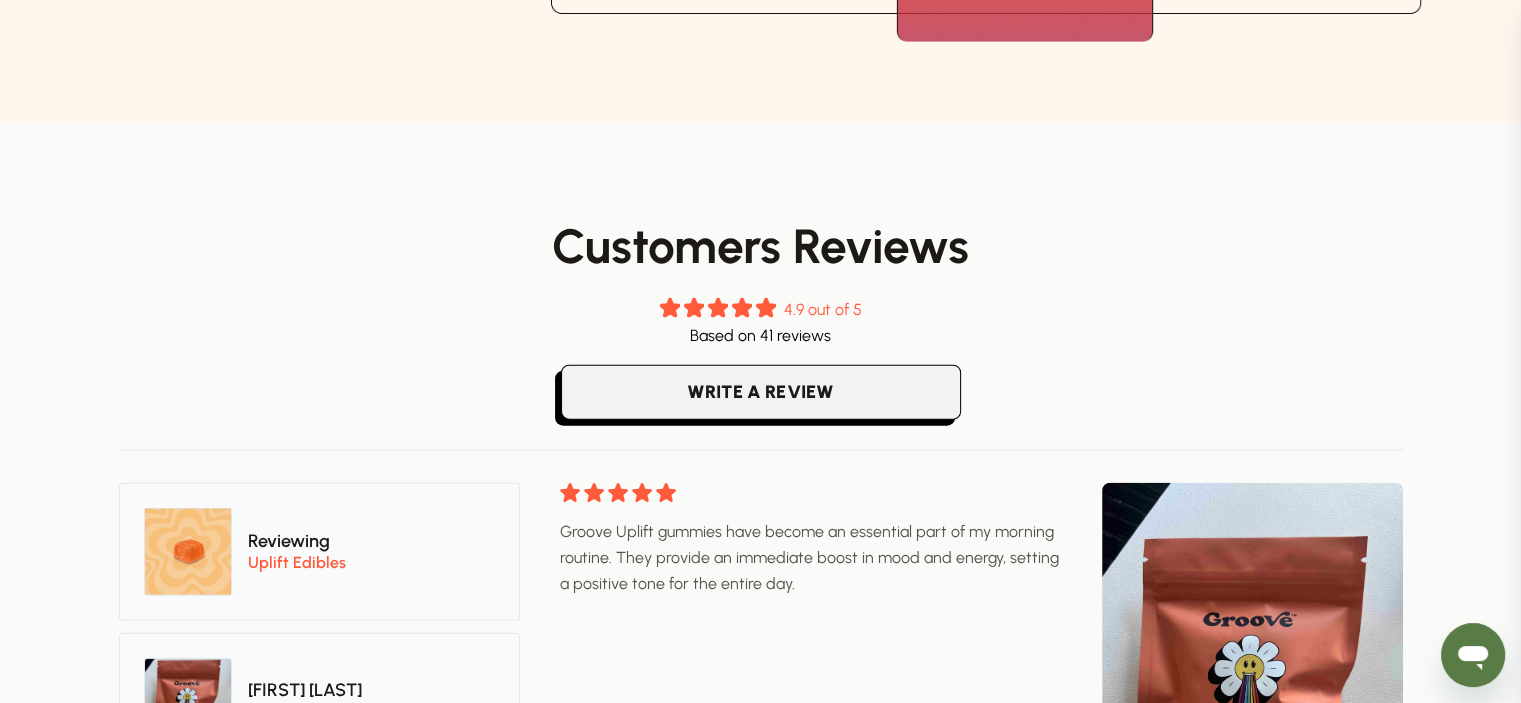 click on "Write a Review" at bounding box center [761, 393] 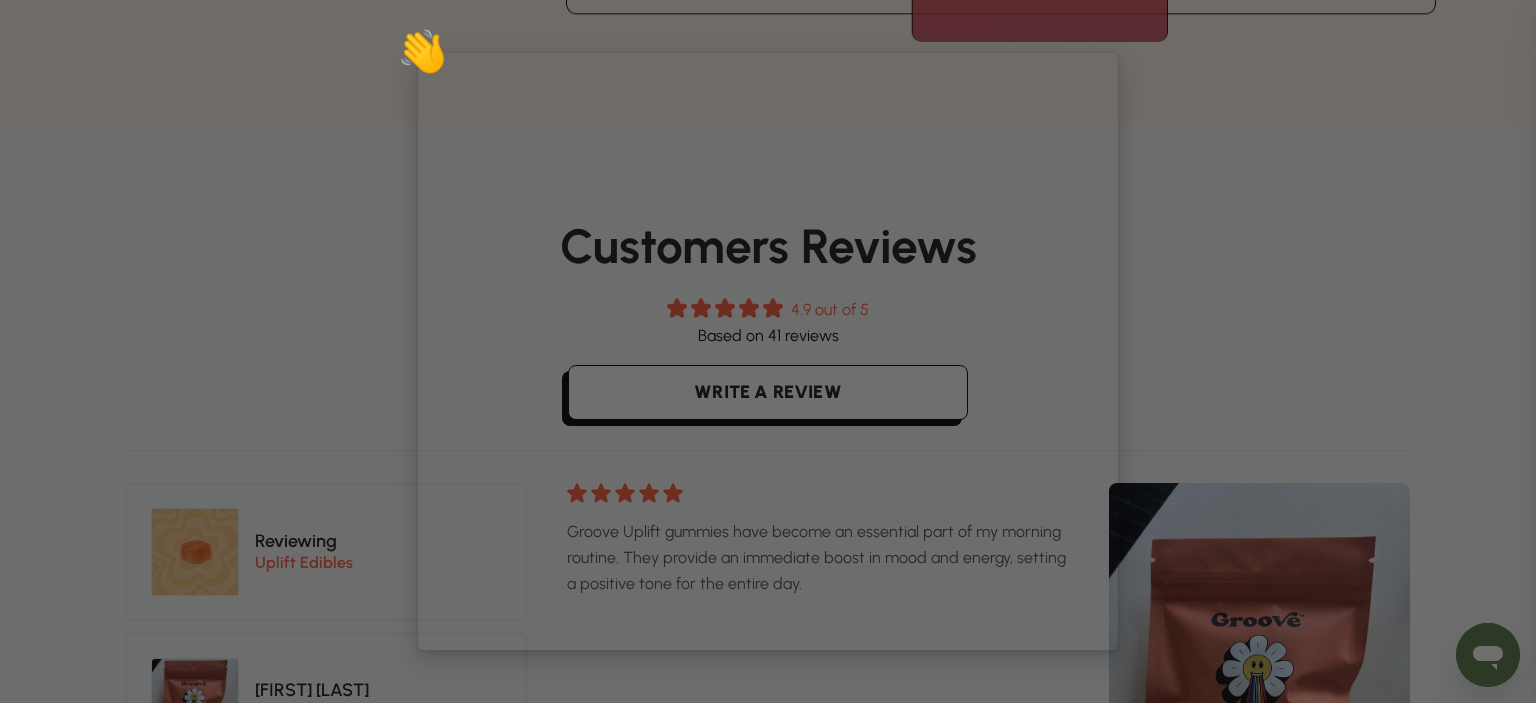 click on "👋" at bounding box center (768, 351) 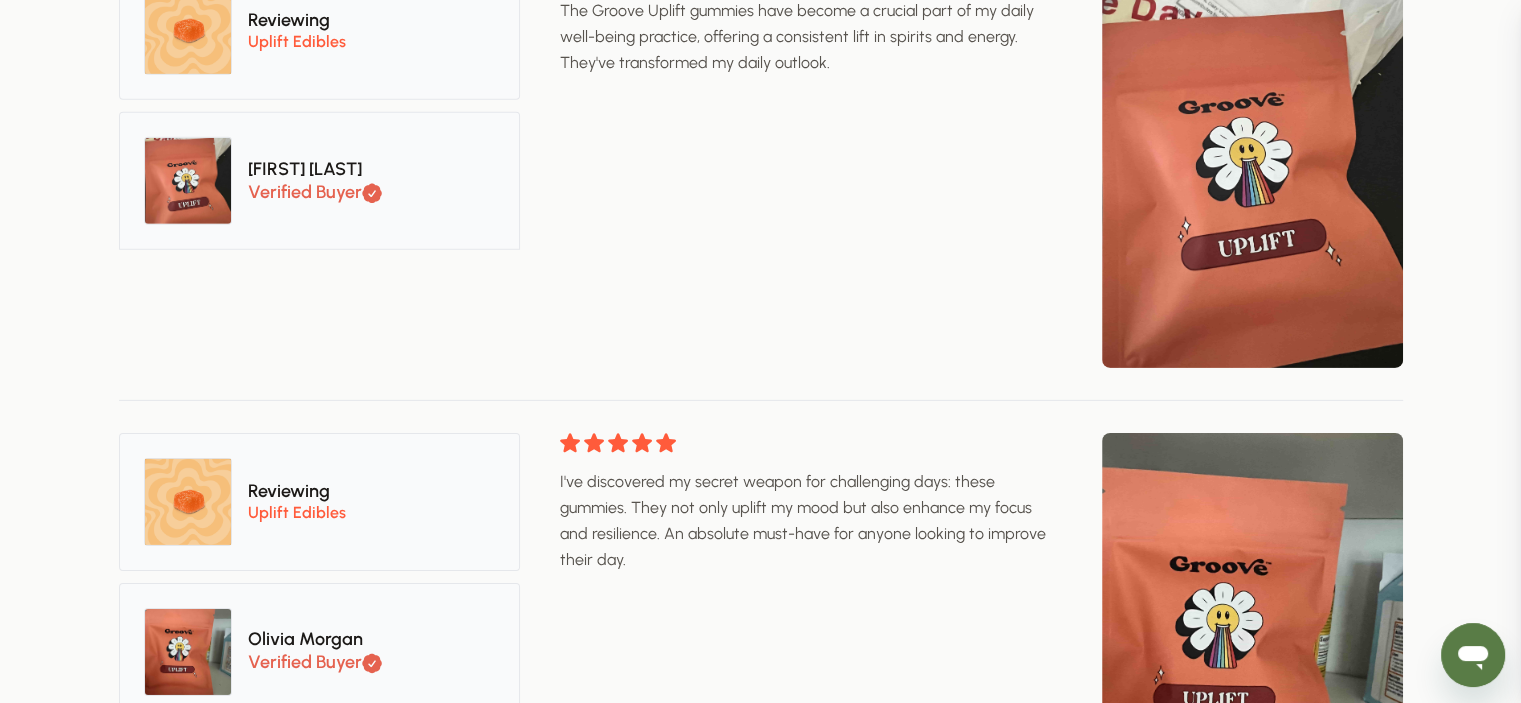 scroll, scrollTop: 6800, scrollLeft: 0, axis: vertical 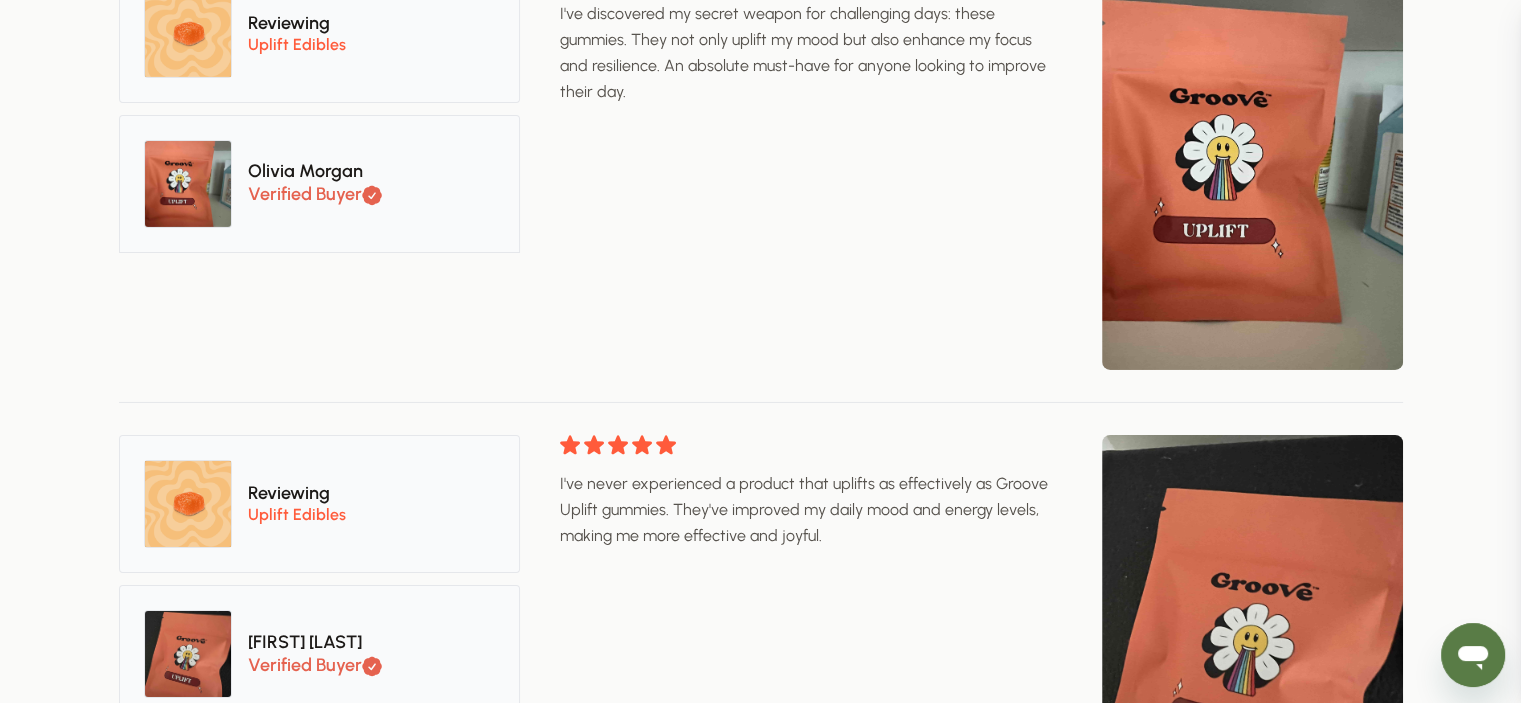 drag, startPoint x: 1515, startPoint y: 513, endPoint x: 1535, endPoint y: 595, distance: 84.40379 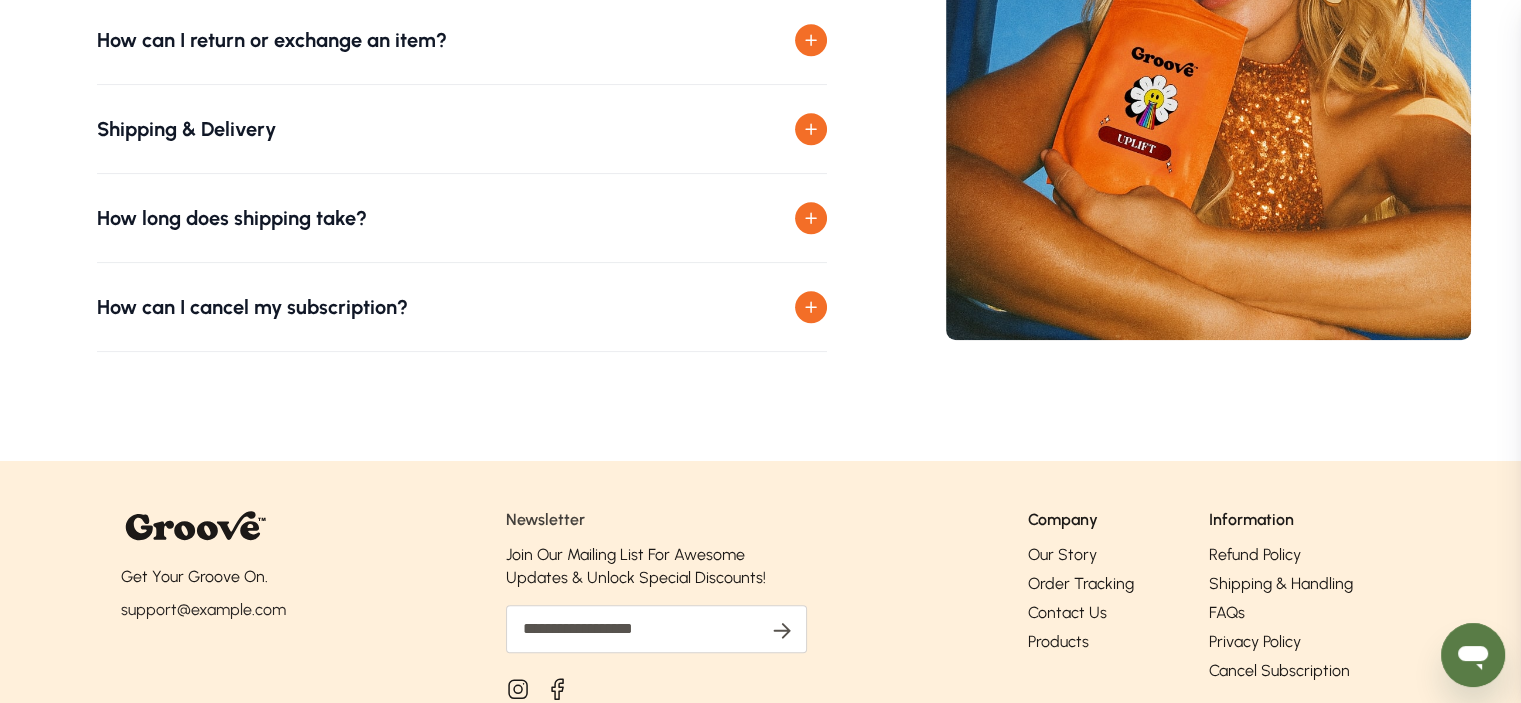 scroll, scrollTop: 9624, scrollLeft: 0, axis: vertical 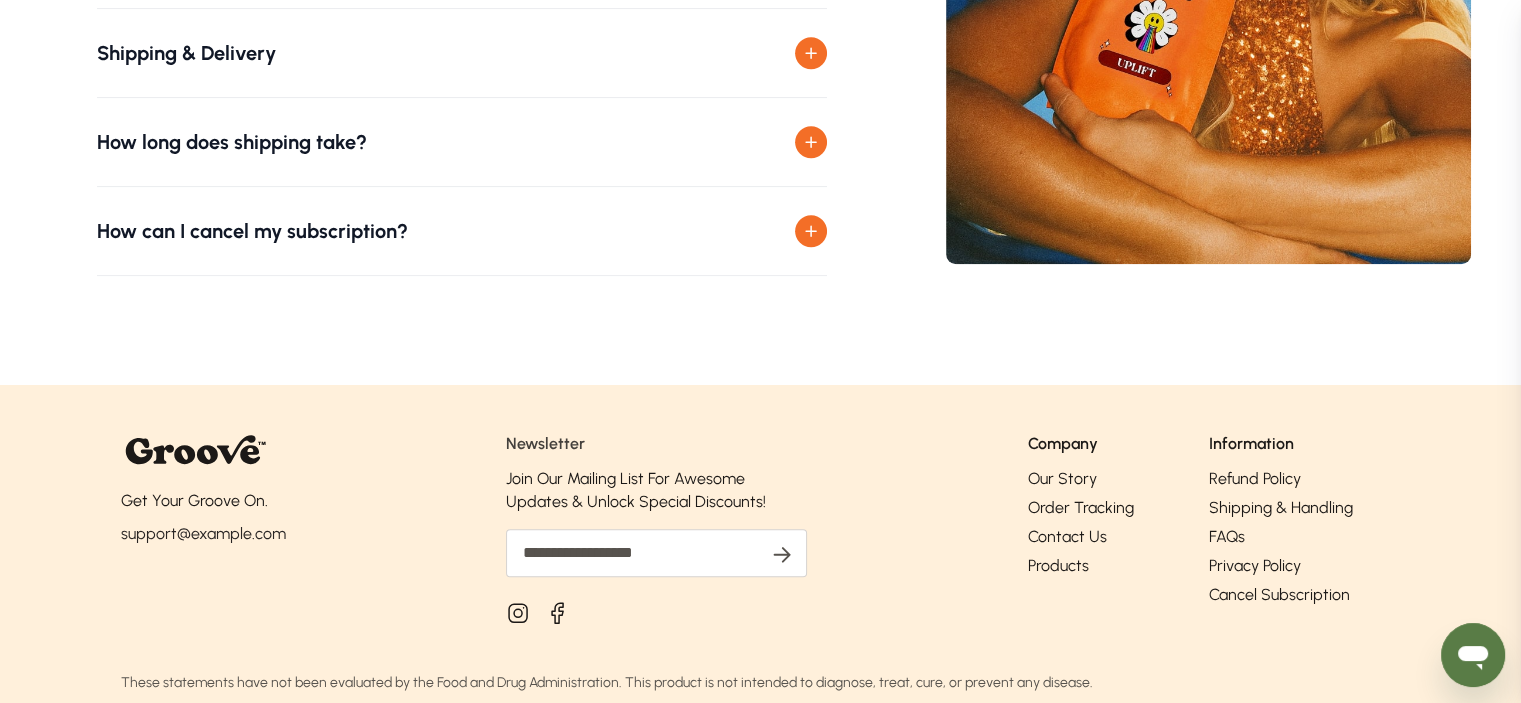 click 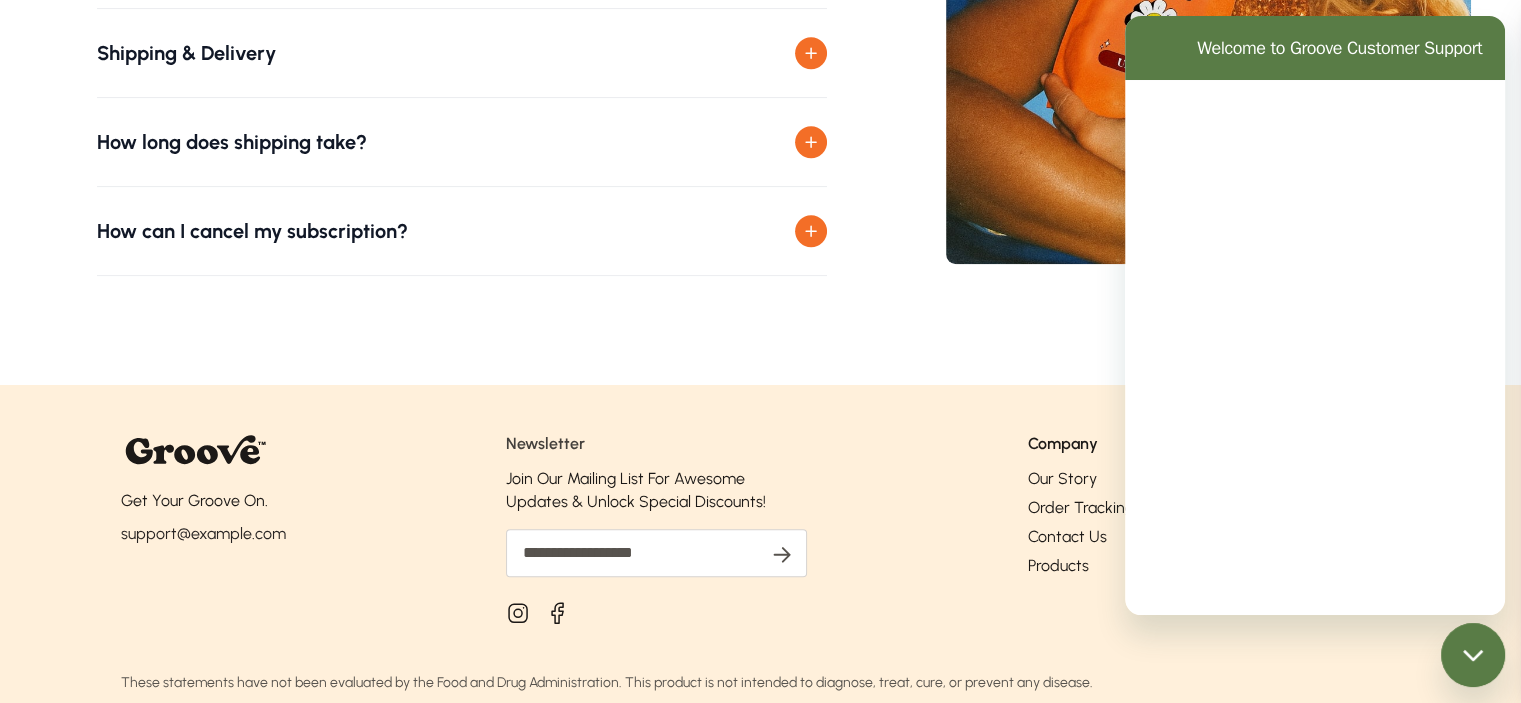 scroll, scrollTop: 0, scrollLeft: 0, axis: both 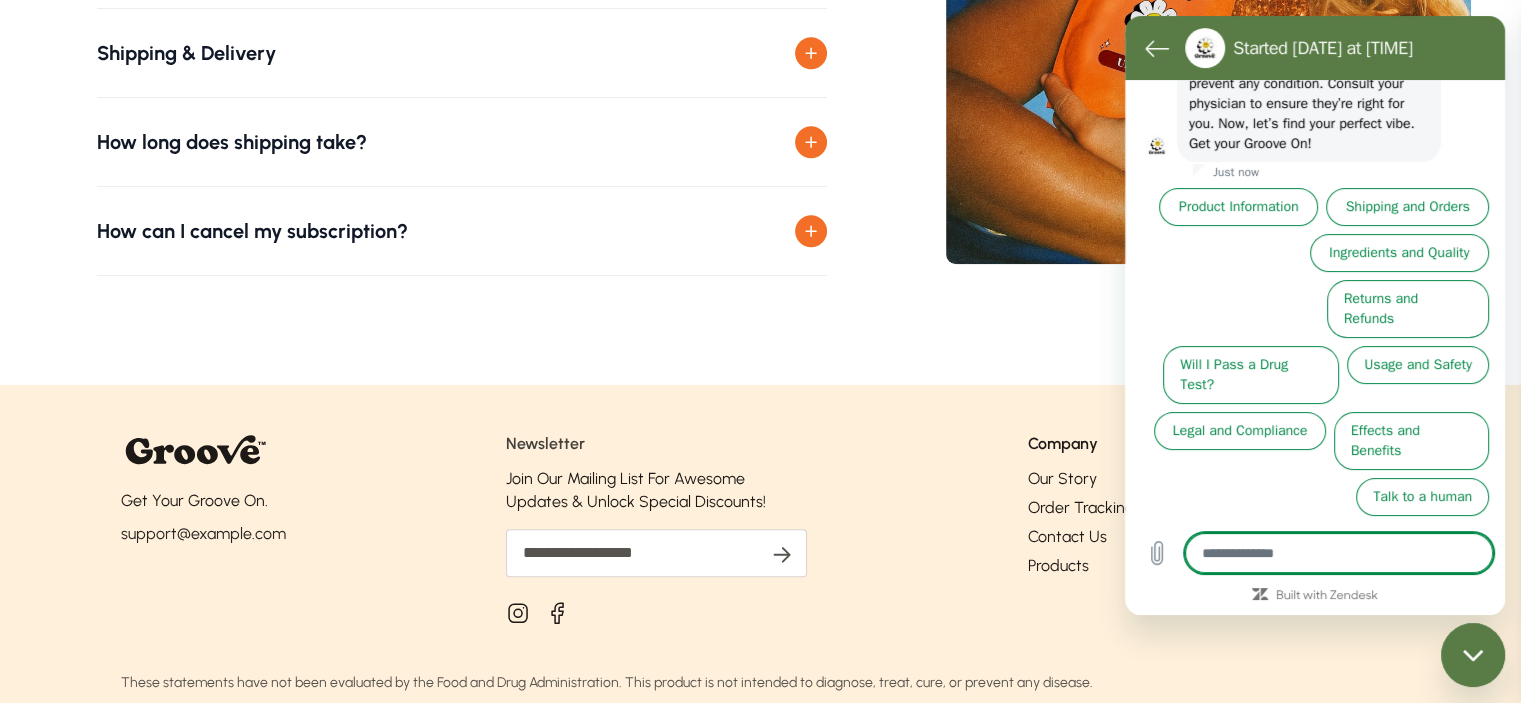 type on "*" 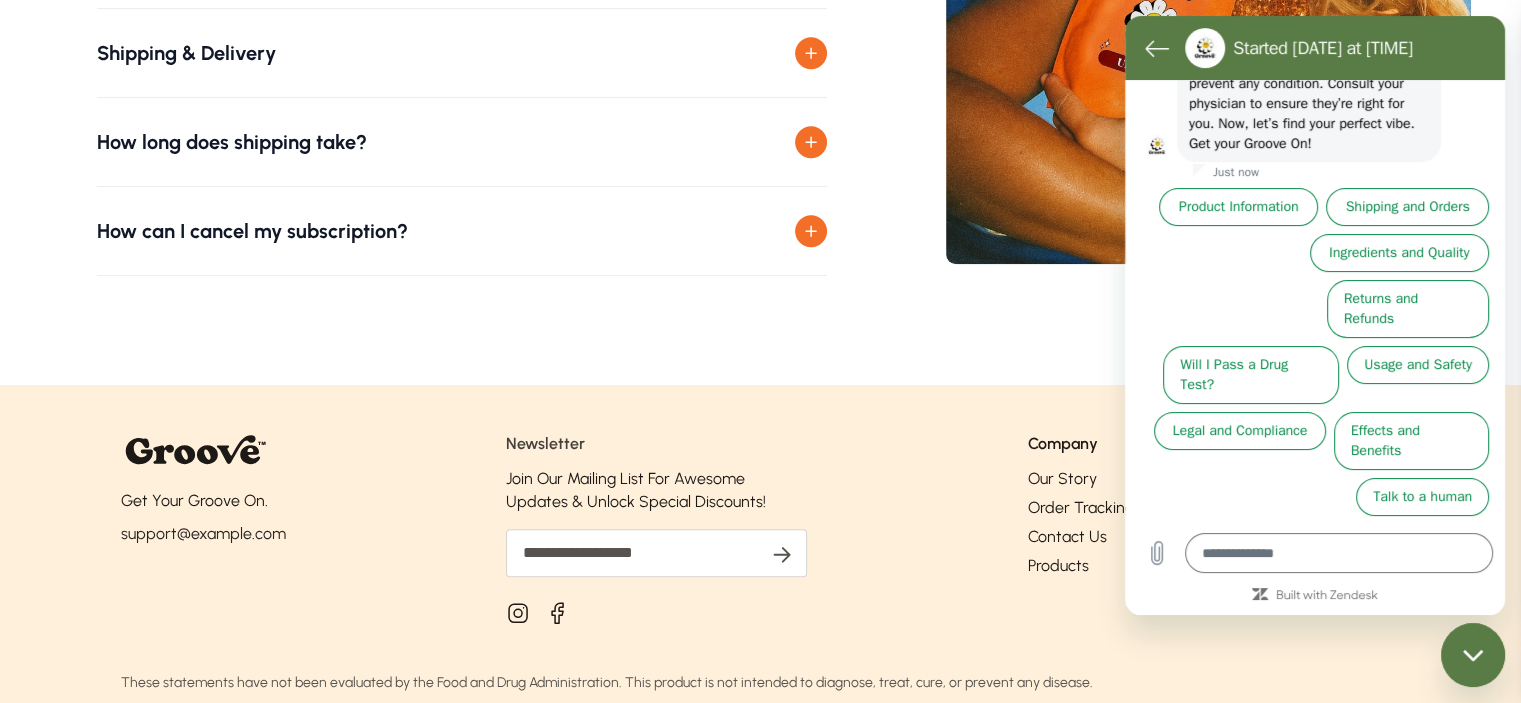 click on "Get Your Groove On. support@officialgroove.com Newsletter Join Our Mailing List For Awesome Updates & Unlock Special Discounts! Company Our Story Order Tracking Contact Us Products Information Refund Policy Shipping & Handling FAQs Privacy Policy Cancel Subscription These statements have not been evaluated by the Food and Drug Administration. This product is not intended to diagnose, treat, cure, or prevent any disease. Use only as directed. The information provided on this site is for informational purposes only and is not a substitute for professional medical advice. Always consult a qualified healthcare professional before starting any new dietary supplement regimen or making changes to your existing healthcare routine. Results shared by customers reflect individual experiences and are not guaranteed. Some medical professionals featured or quoted may have been compensated for their opinions. OFFICIAL GROOVE LLC © 2025 Pay securely with Groove © 2025 Cancel Subscription Terms & Conditions Privacy Policy" at bounding box center [760, 622] 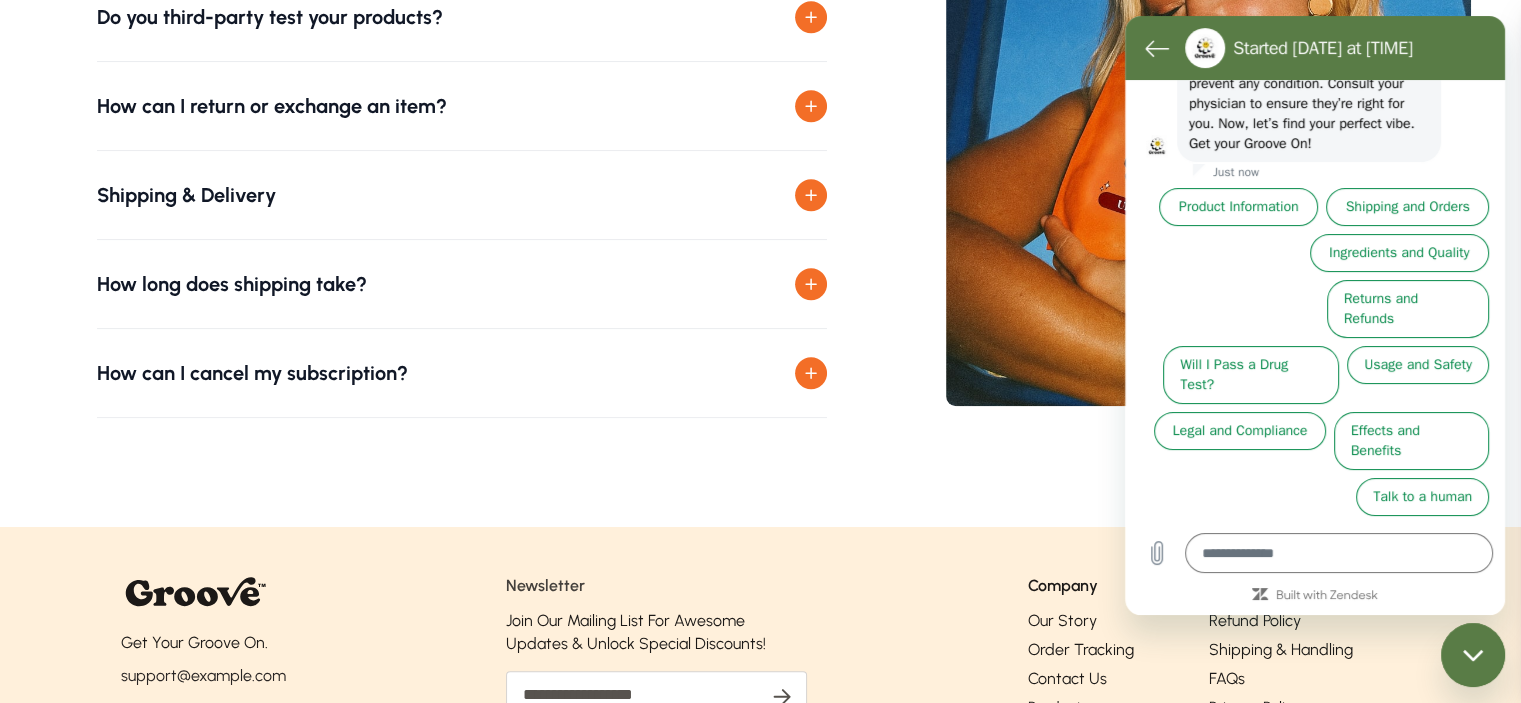 scroll, scrollTop: 9424, scrollLeft: 0, axis: vertical 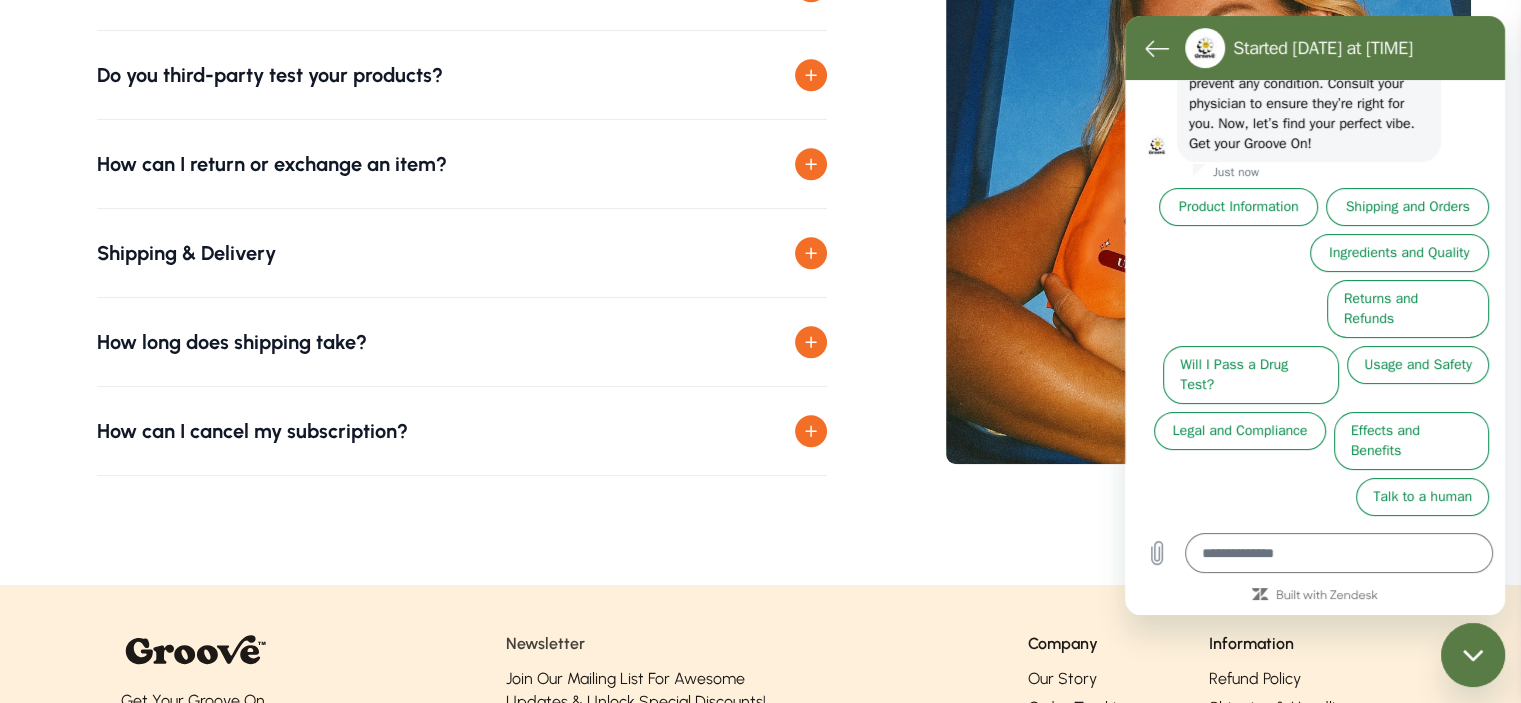 click on "How long does shipping take?" at bounding box center (462, 342) 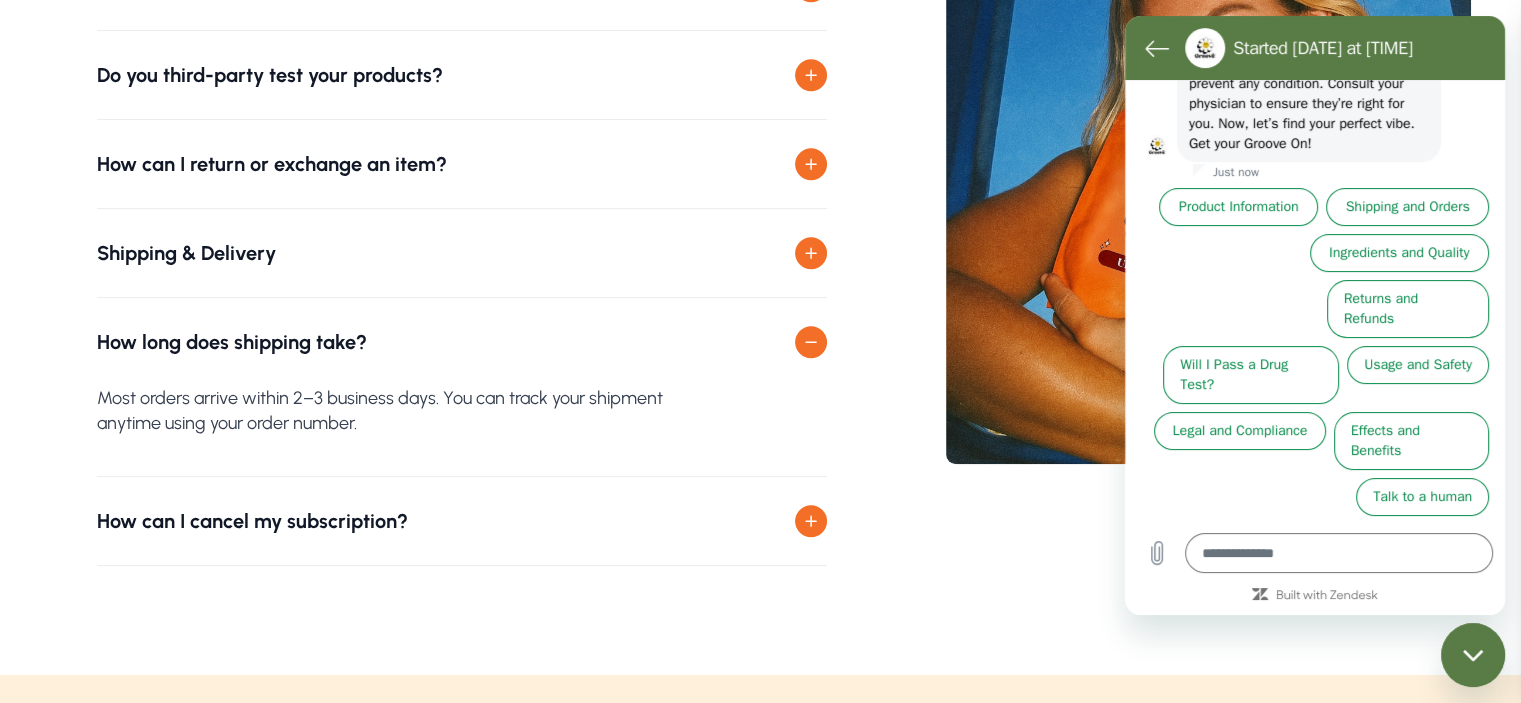 click on "Shipping & Delivery" at bounding box center (462, 253) 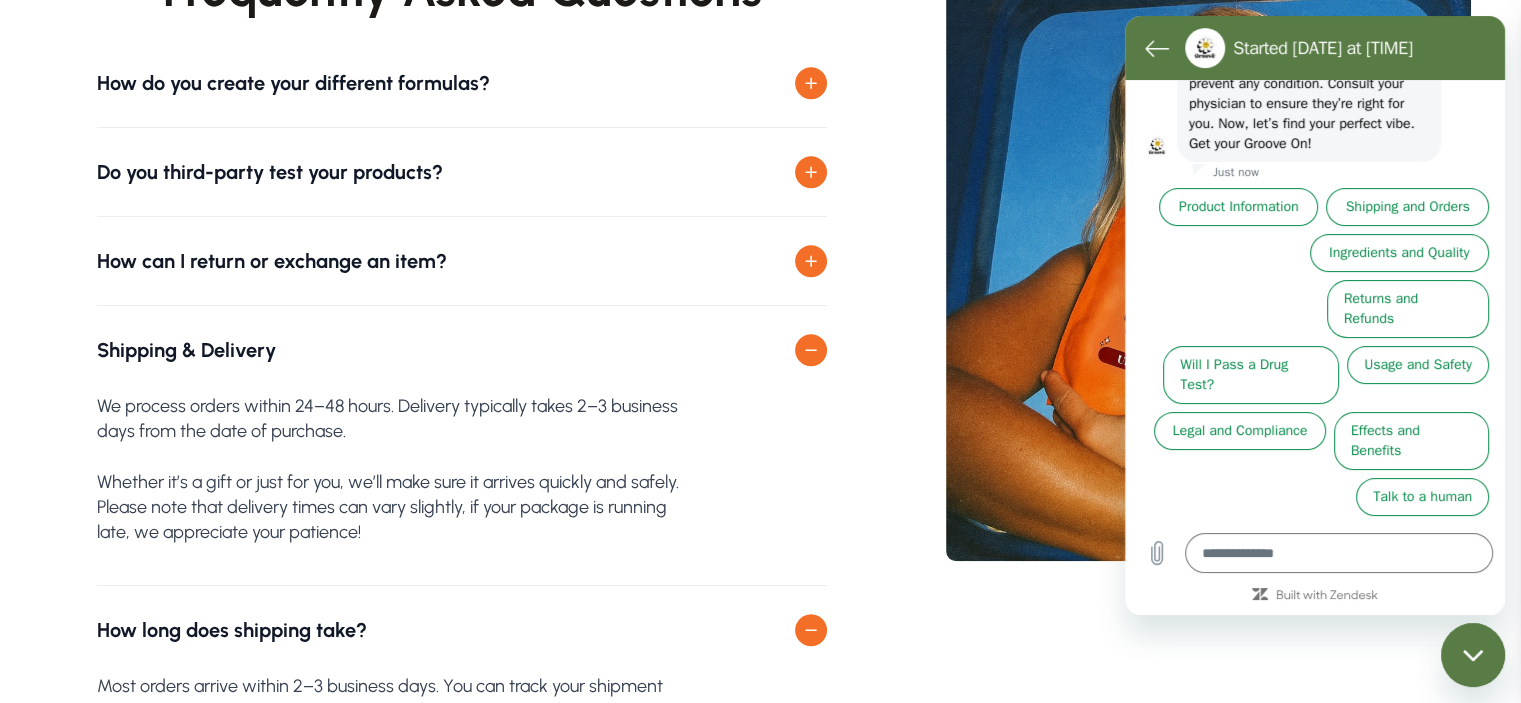 scroll, scrollTop: 9324, scrollLeft: 0, axis: vertical 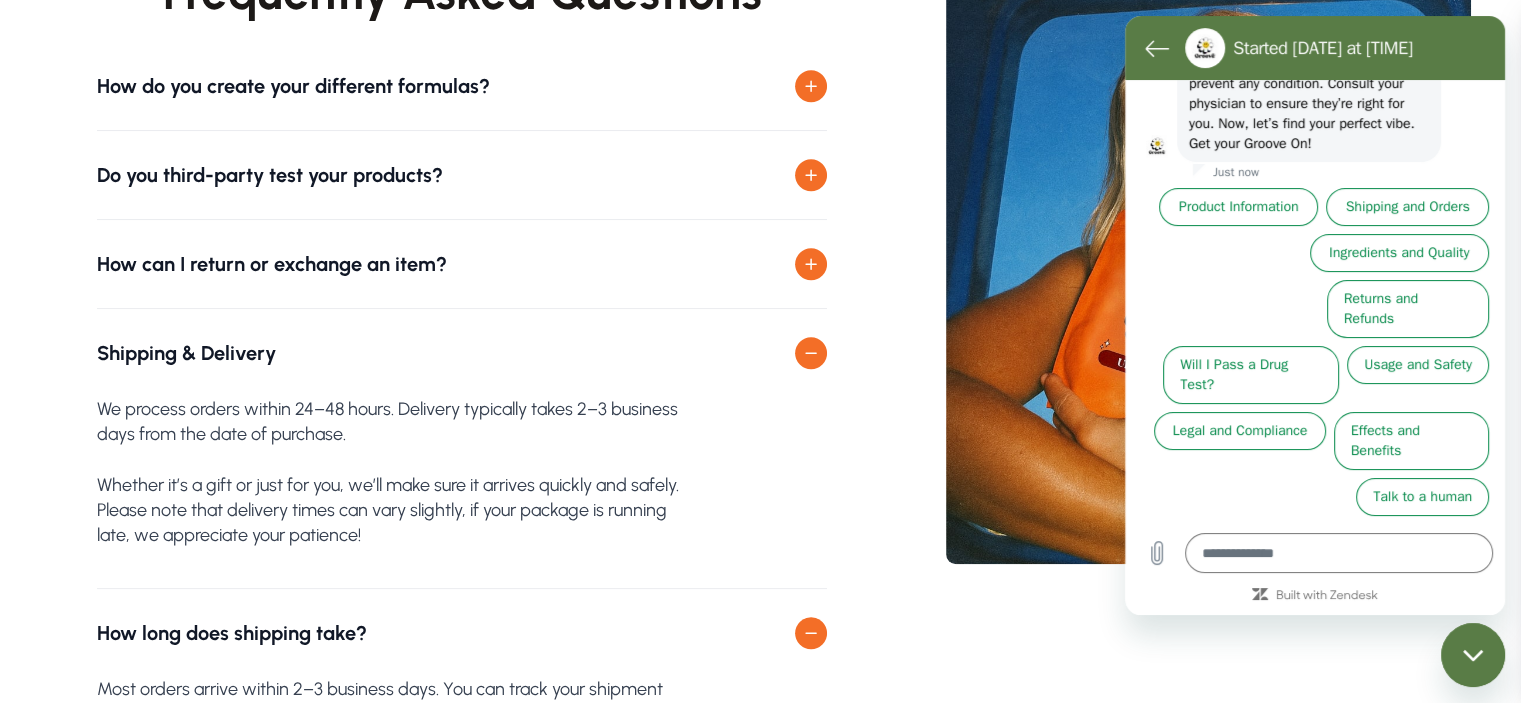 click on "How can I return or exchange an item?" at bounding box center (462, 264) 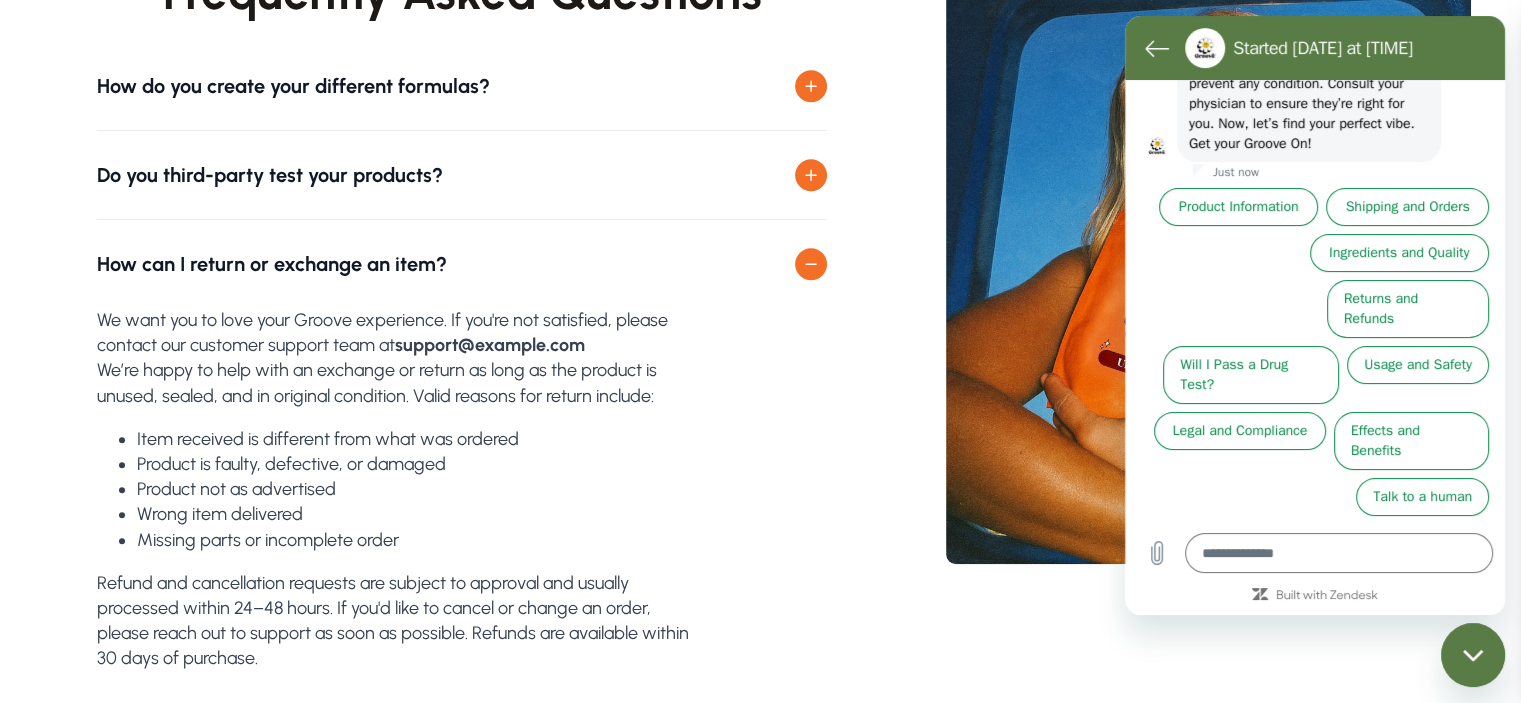 click on "Do you third-party test your products?" at bounding box center (270, 175) 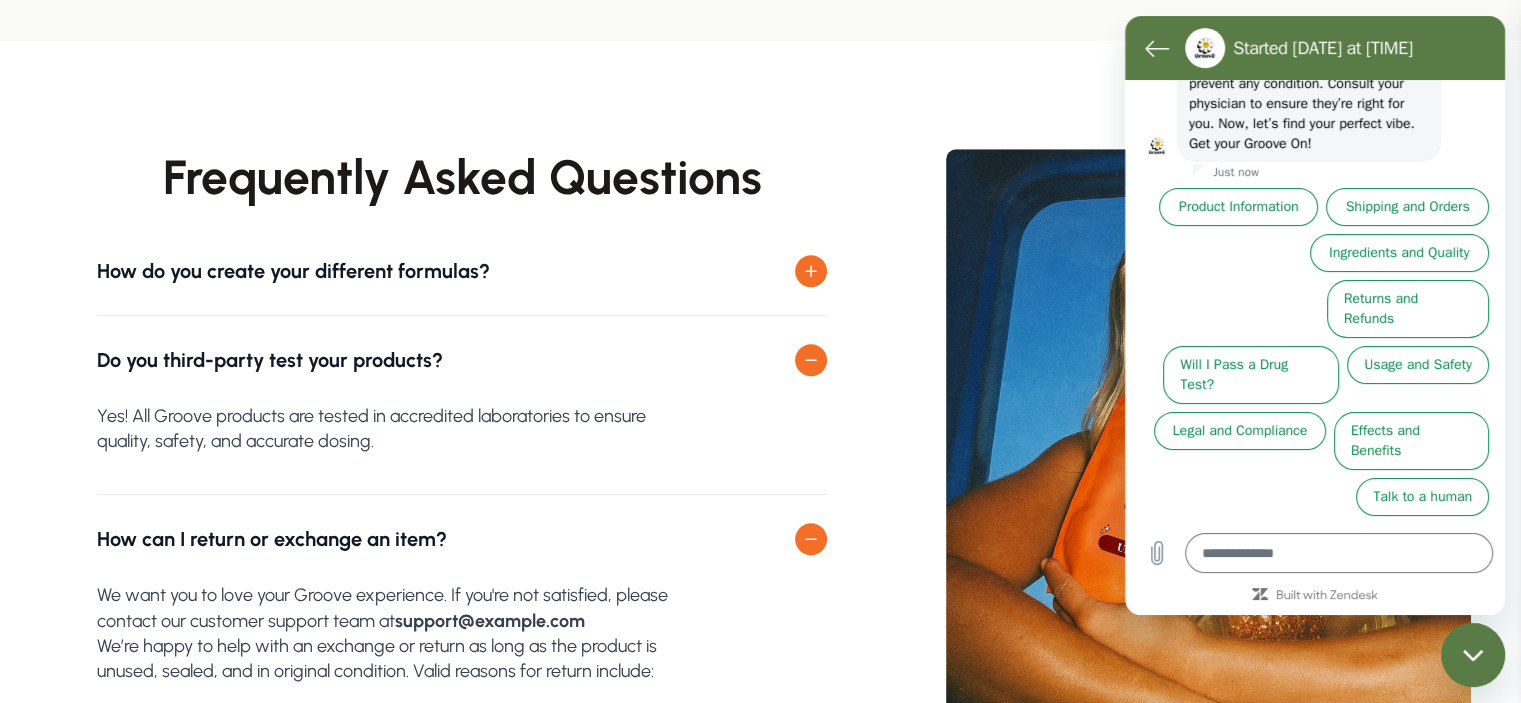 scroll, scrollTop: 9124, scrollLeft: 0, axis: vertical 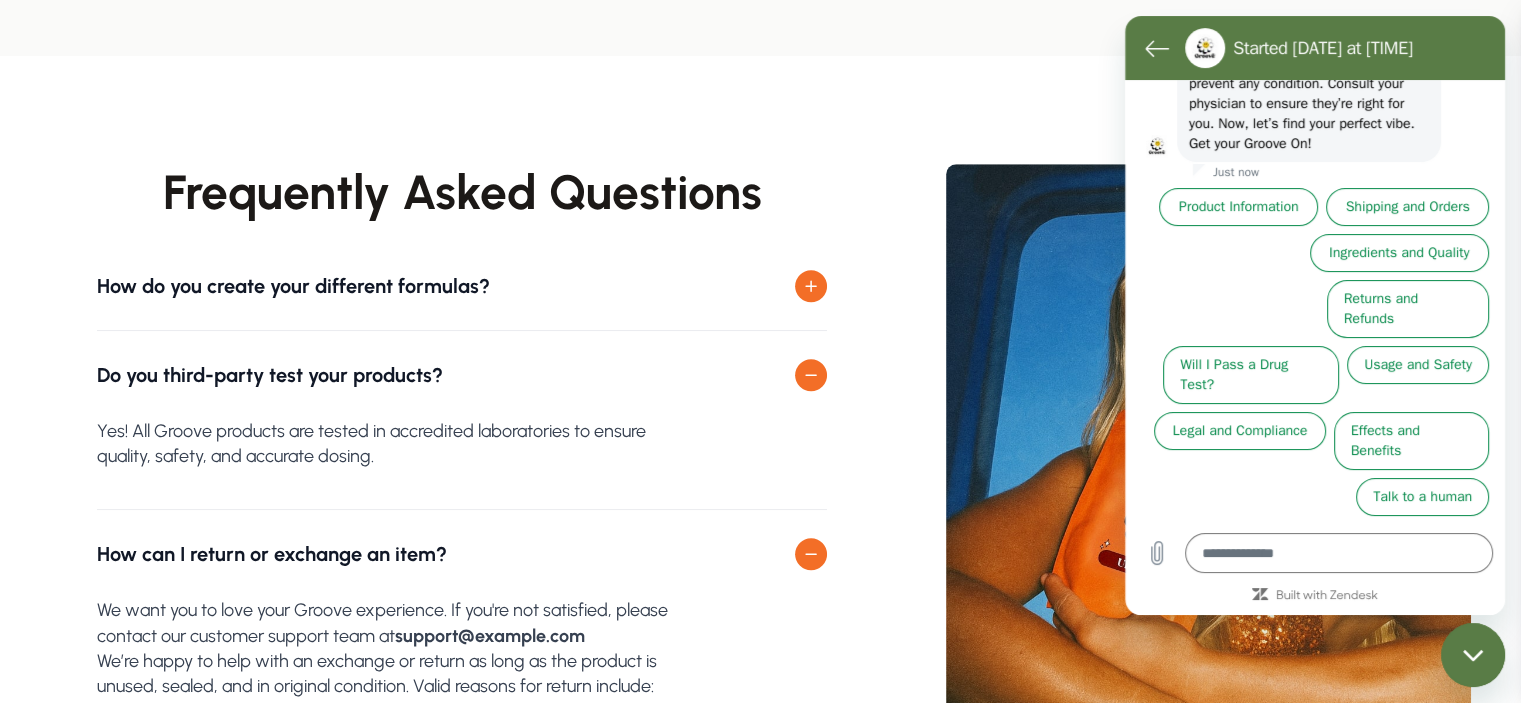 click on "How do you create your different formulas?" at bounding box center [293, 286] 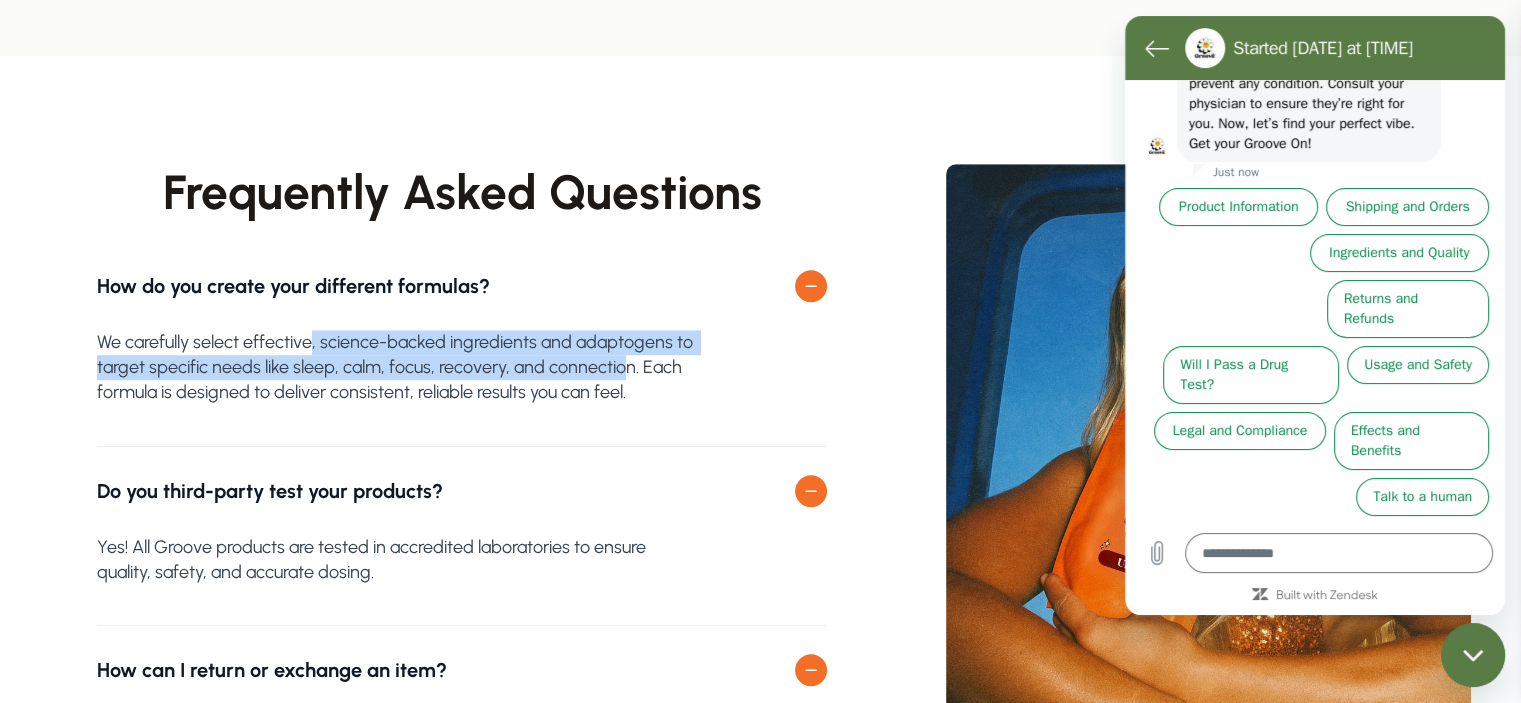 drag, startPoint x: 315, startPoint y: 242, endPoint x: 644, endPoint y: 269, distance: 330.10605 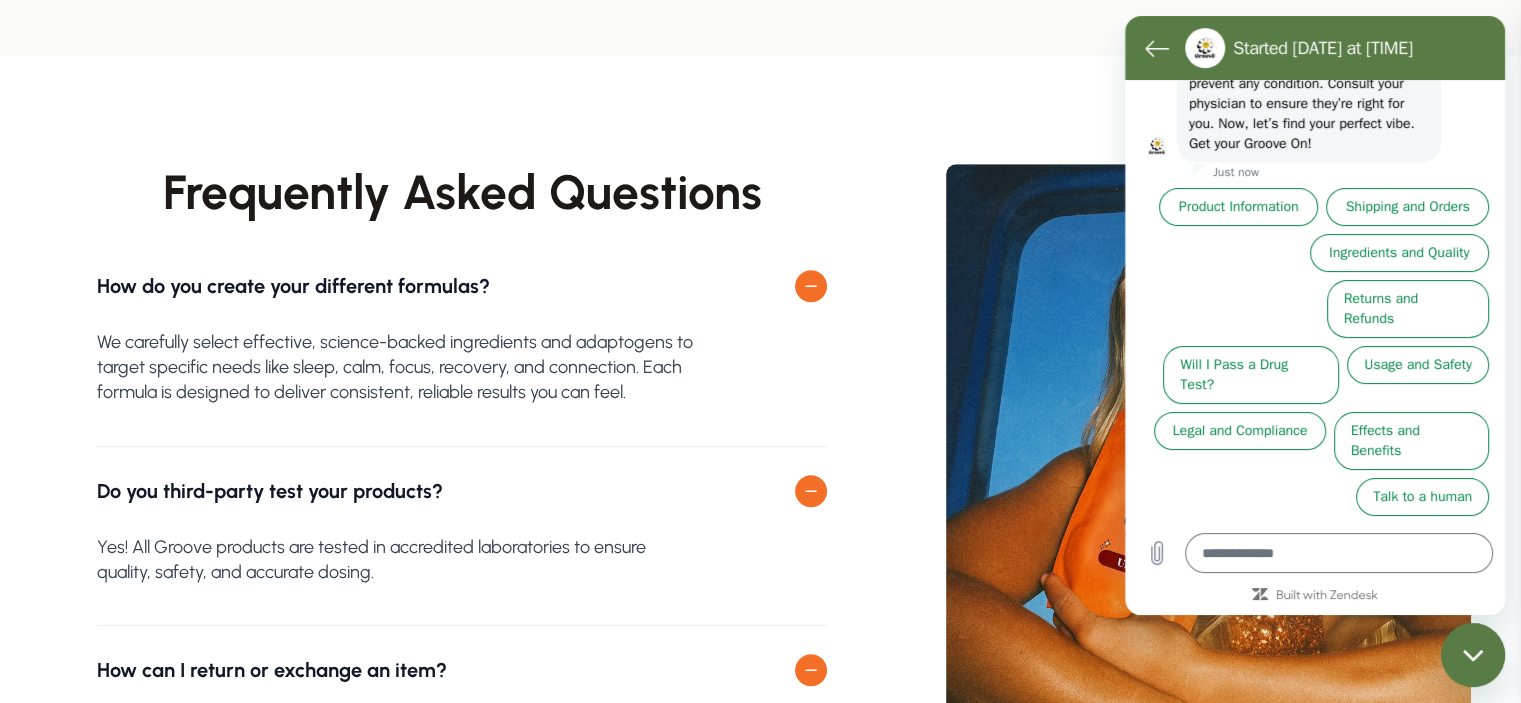 click on "We carefully select effective, science-backed ingredients and adaptogens to target specific needs like sleep, calm, focus, recovery, and connection. Each formula is designed to deliver consistent, reliable results you can feel." at bounding box center [397, 388] 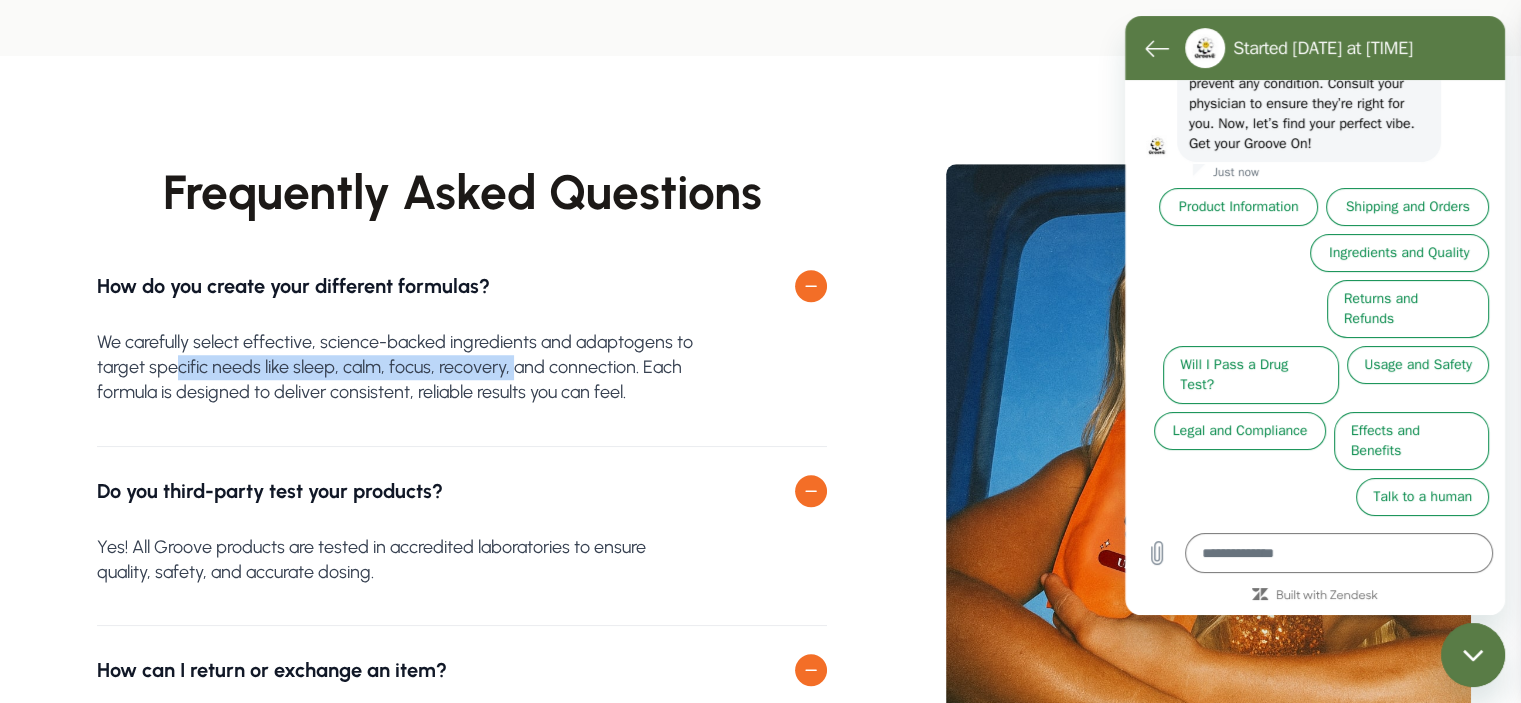 drag, startPoint x: 200, startPoint y: 267, endPoint x: 536, endPoint y: 285, distance: 336.4818 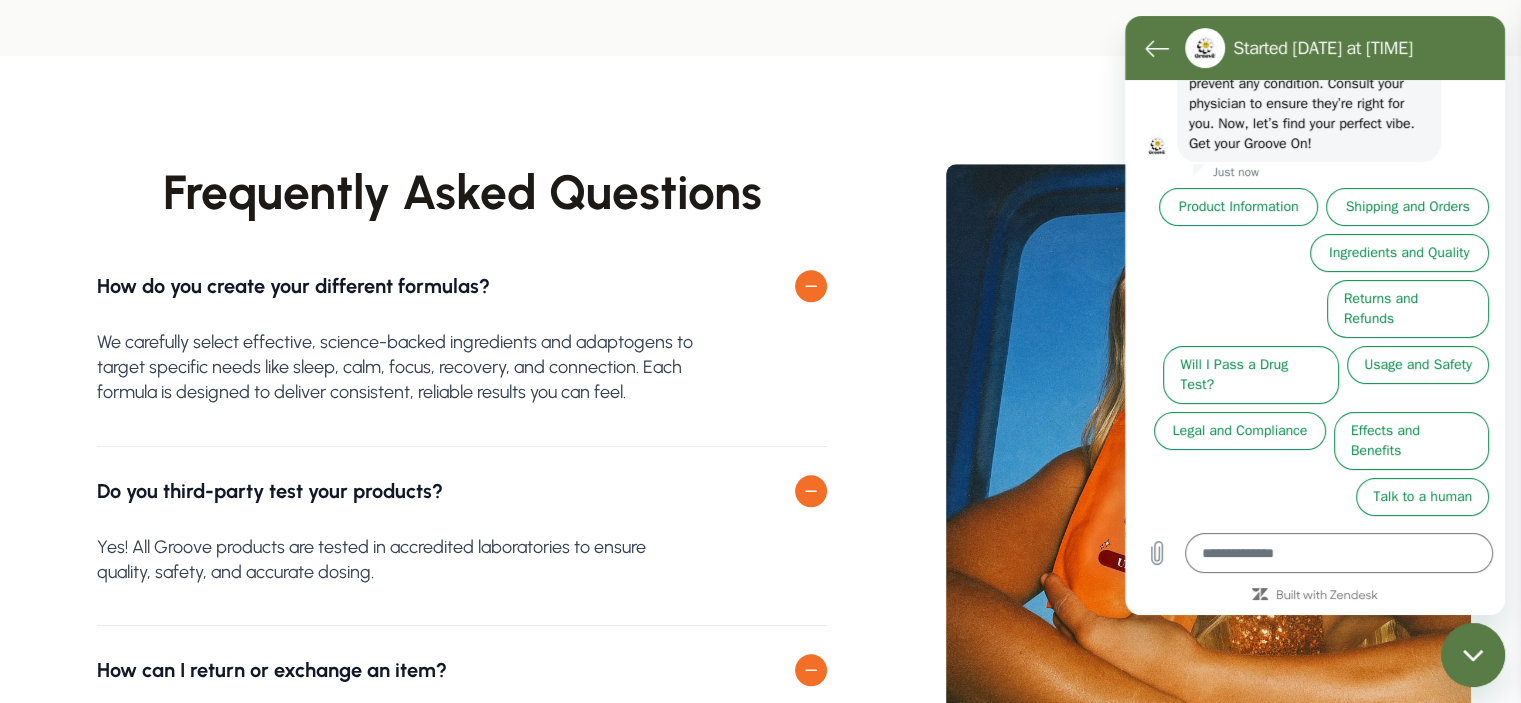 click on "We carefully select effective, science-backed ingredients and adaptogens to target specific needs like sleep, calm, focus, recovery, and connection. Each formula is designed to deliver consistent, reliable results you can feel." at bounding box center [397, 368] 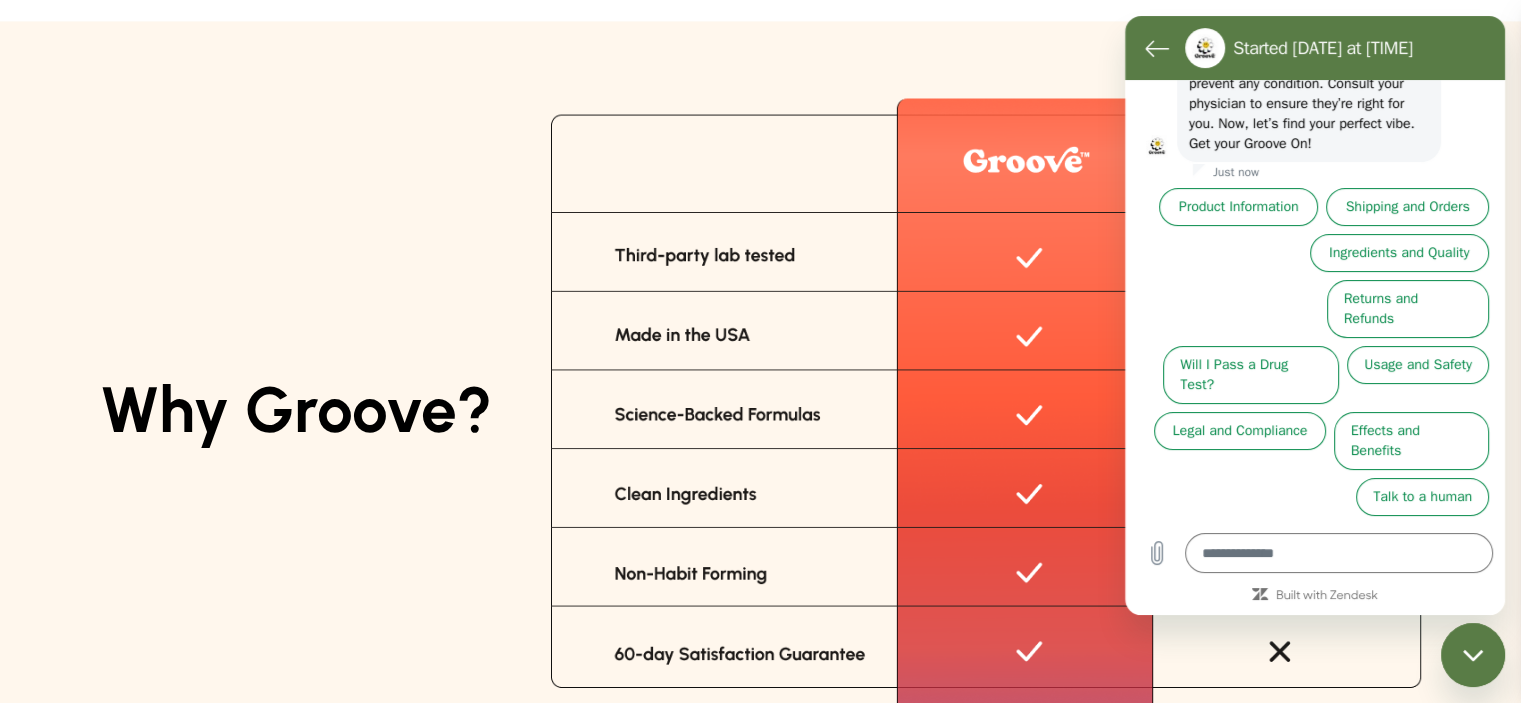 scroll, scrollTop: 3724, scrollLeft: 0, axis: vertical 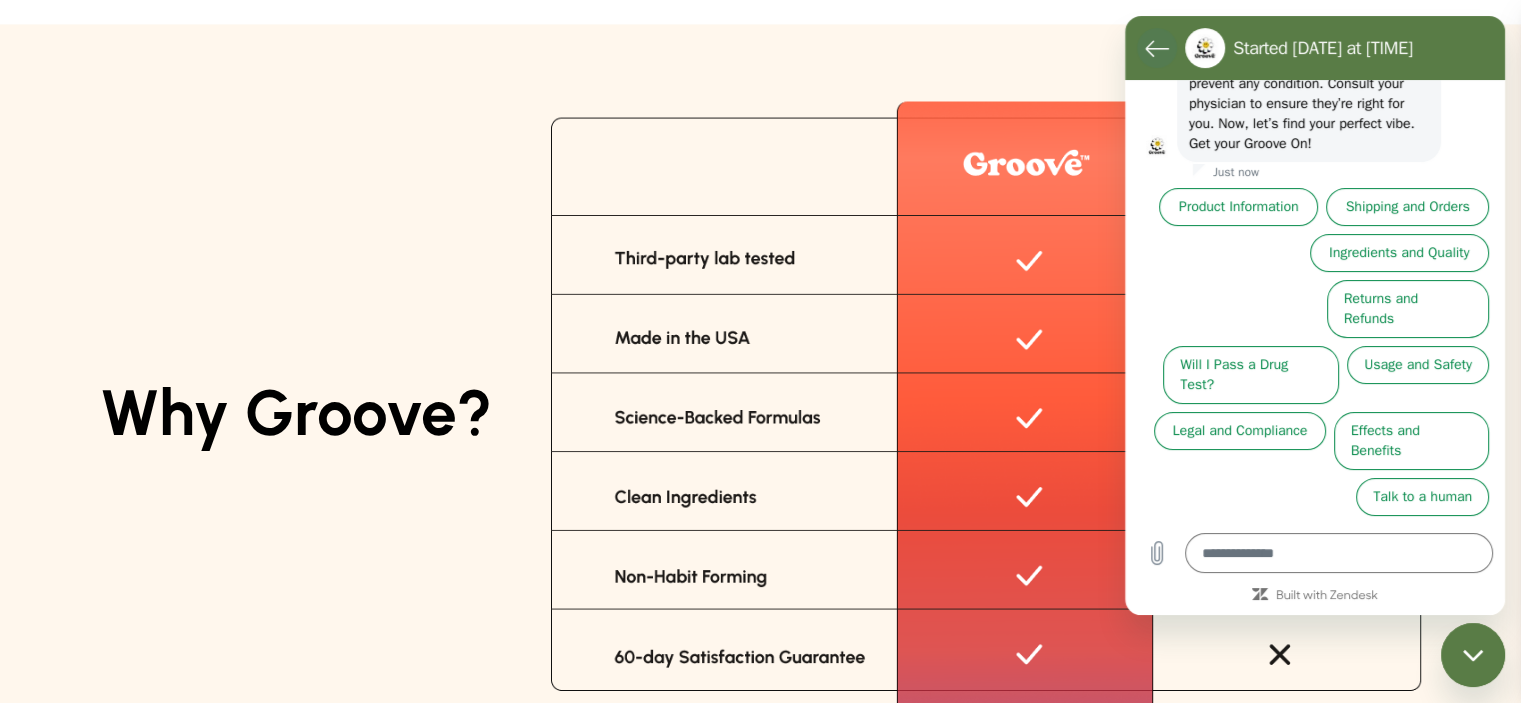click 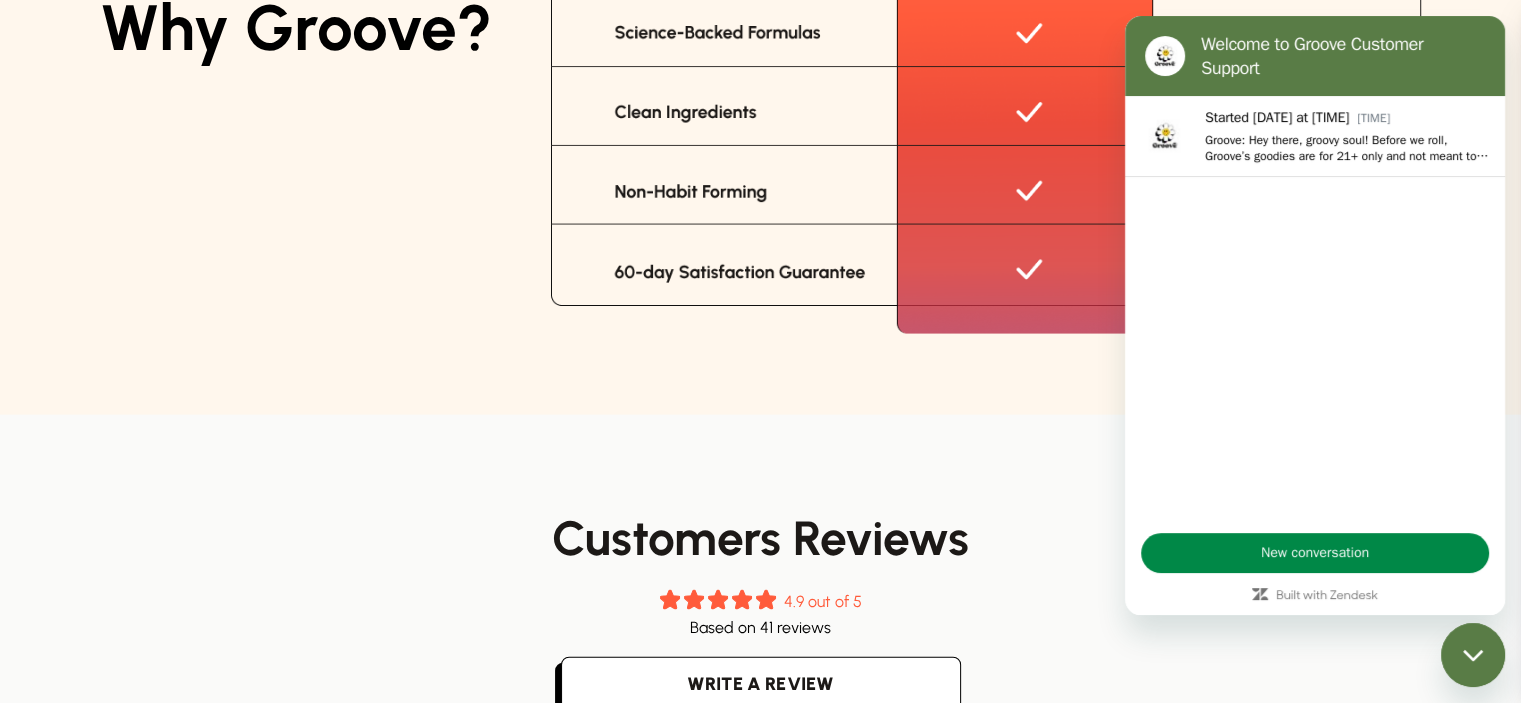 scroll, scrollTop: 4124, scrollLeft: 0, axis: vertical 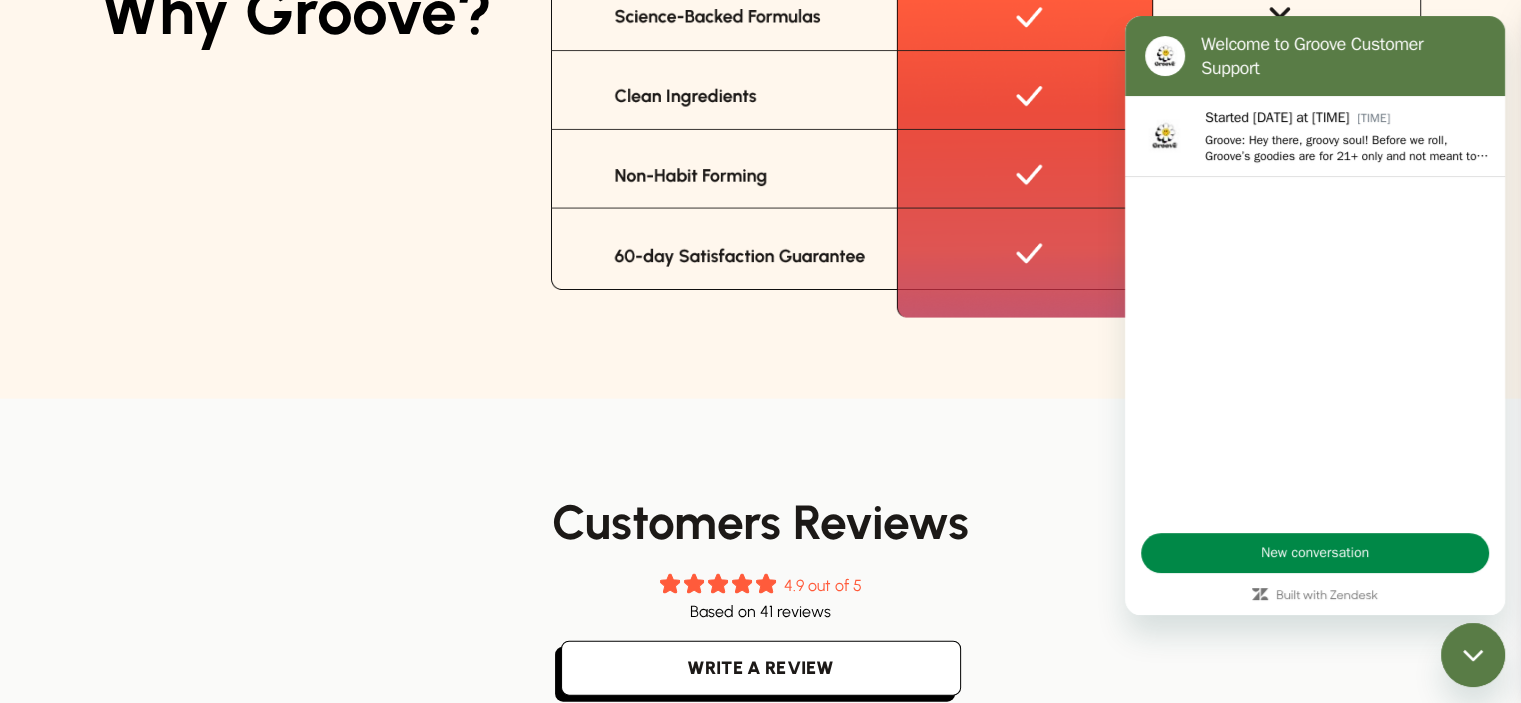 click at bounding box center [1473, 655] 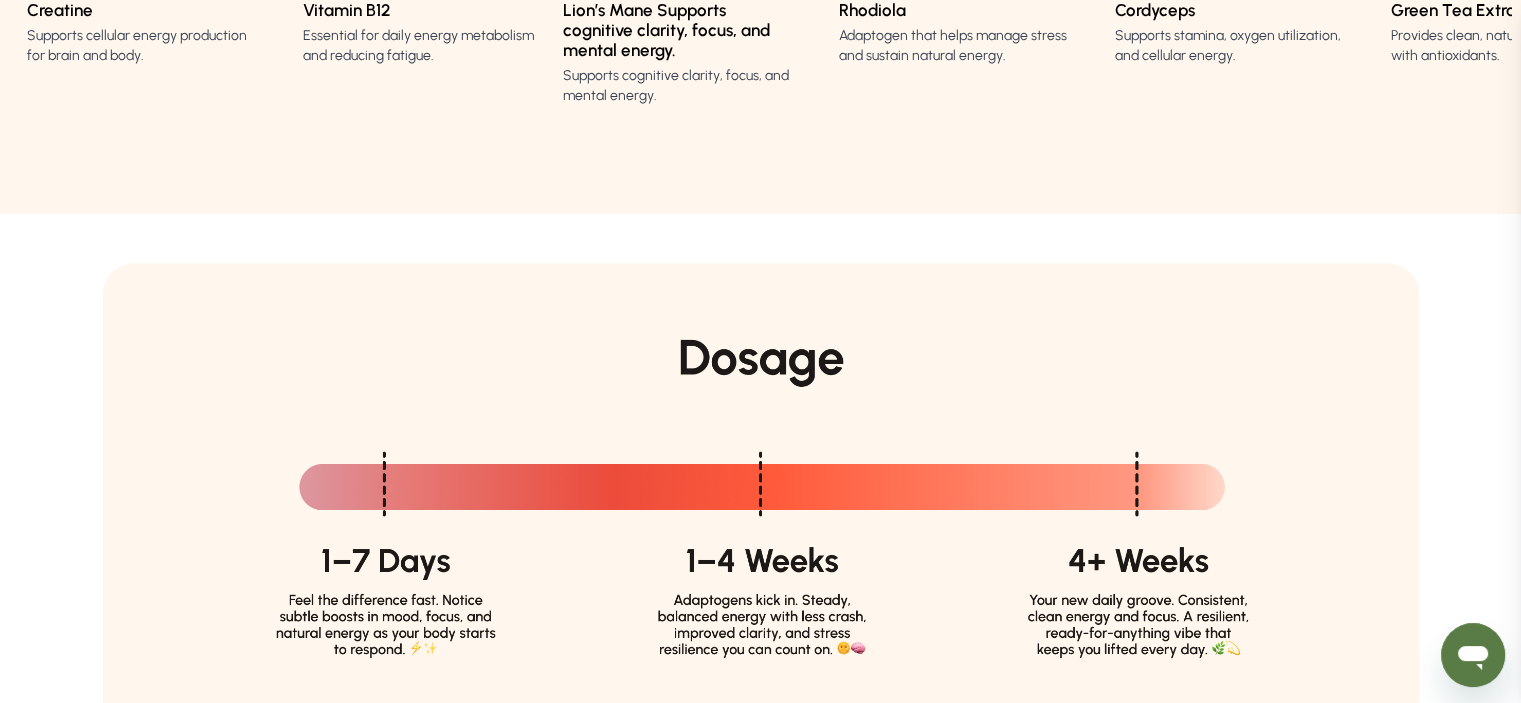 scroll, scrollTop: 2924, scrollLeft: 0, axis: vertical 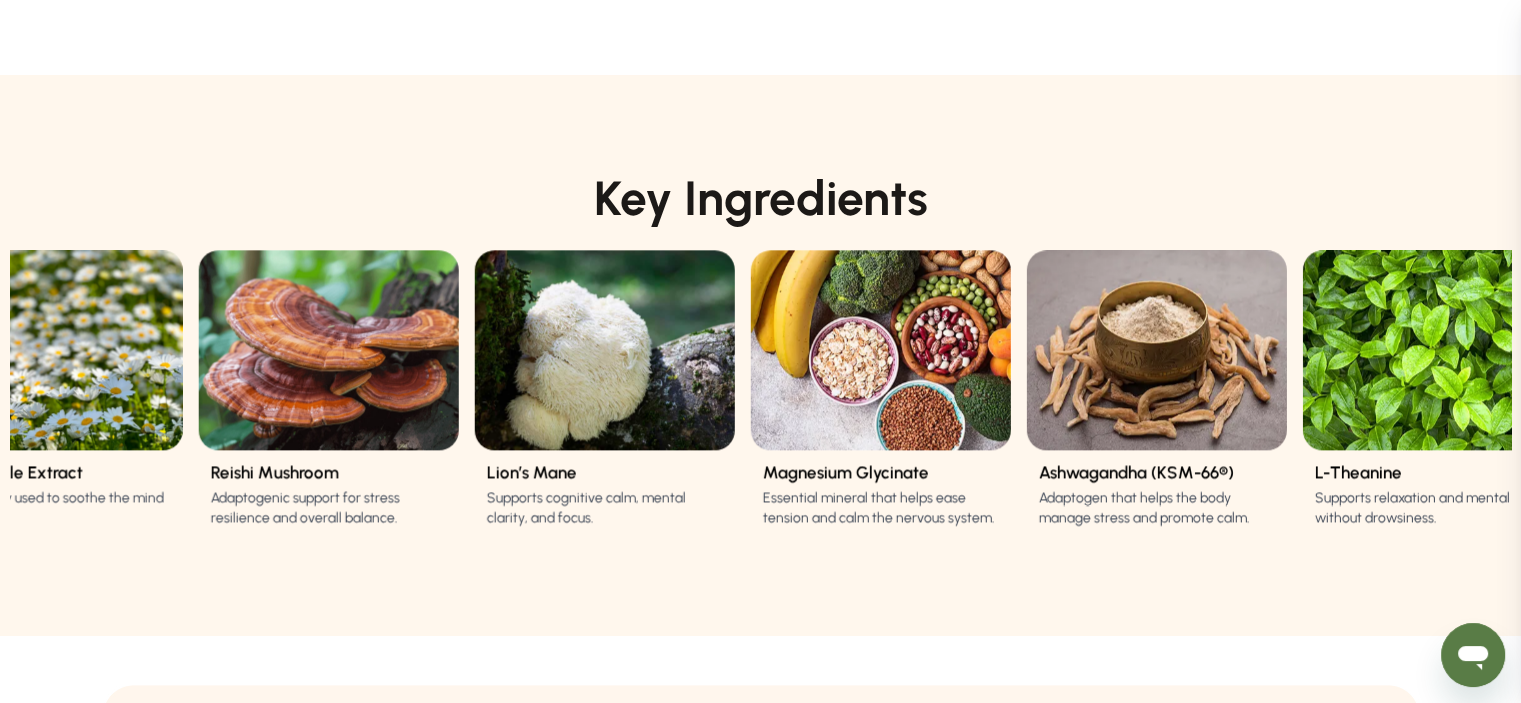 drag, startPoint x: 1242, startPoint y: 380, endPoint x: 740, endPoint y: 395, distance: 502.22406 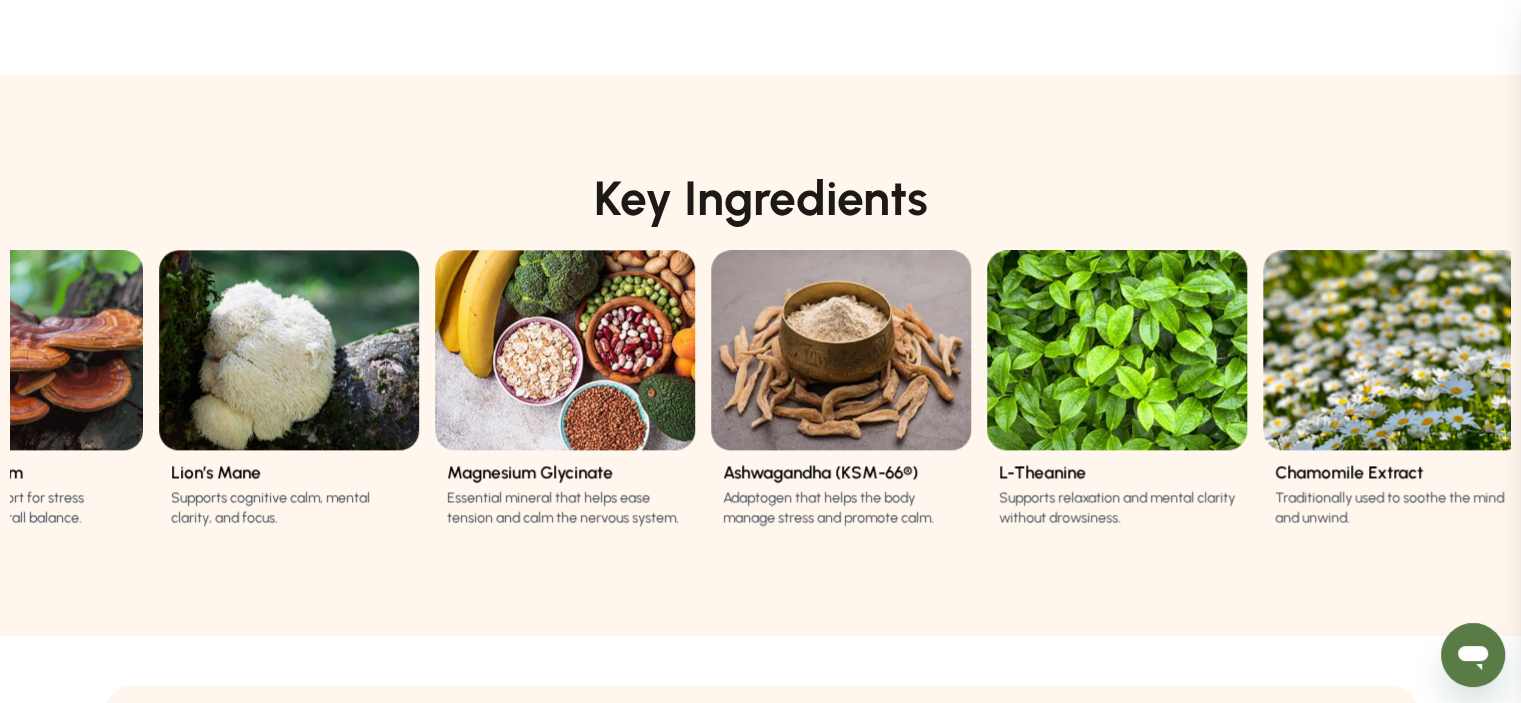 drag, startPoint x: 1321, startPoint y: 362, endPoint x: 1038, endPoint y: 342, distance: 283.70584 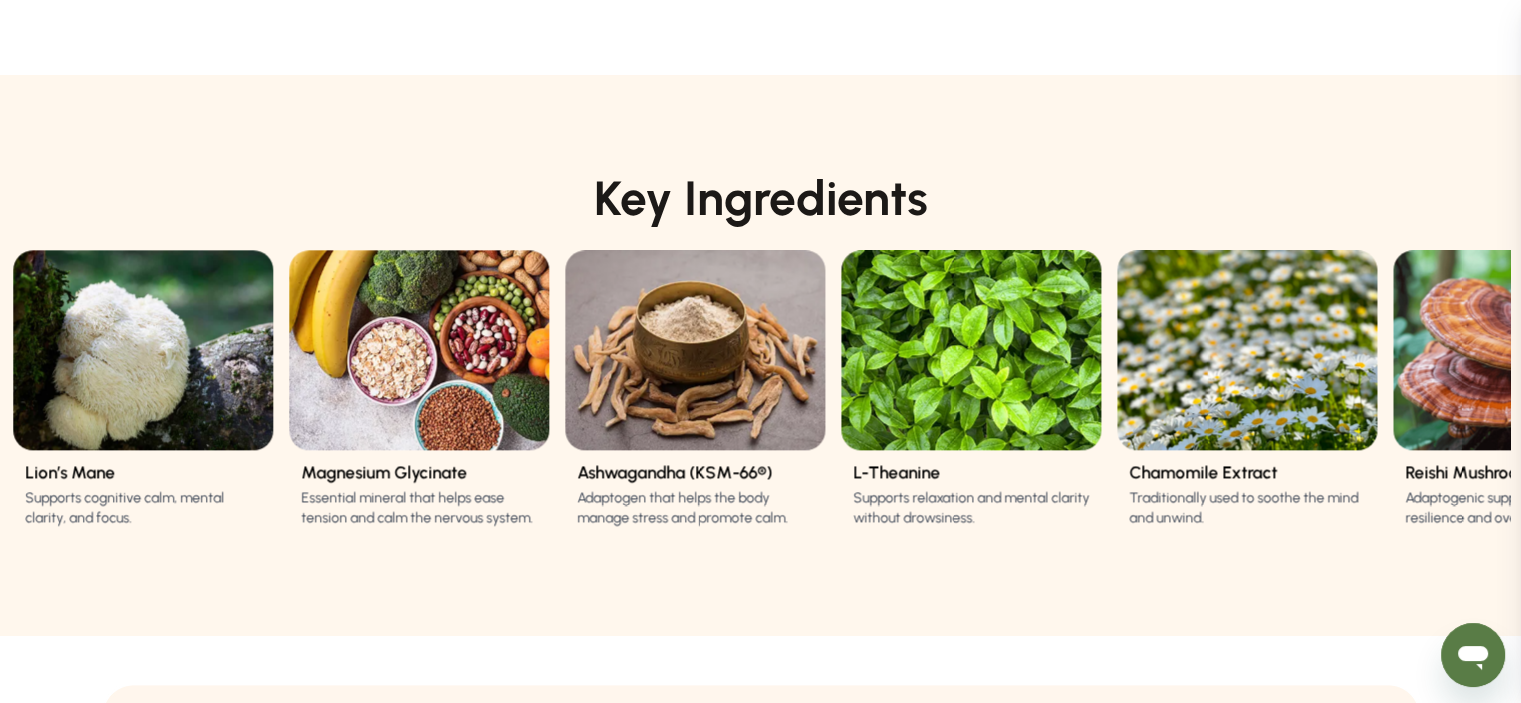 drag, startPoint x: 1216, startPoint y: 335, endPoint x: 1128, endPoint y: 345, distance: 88.56636 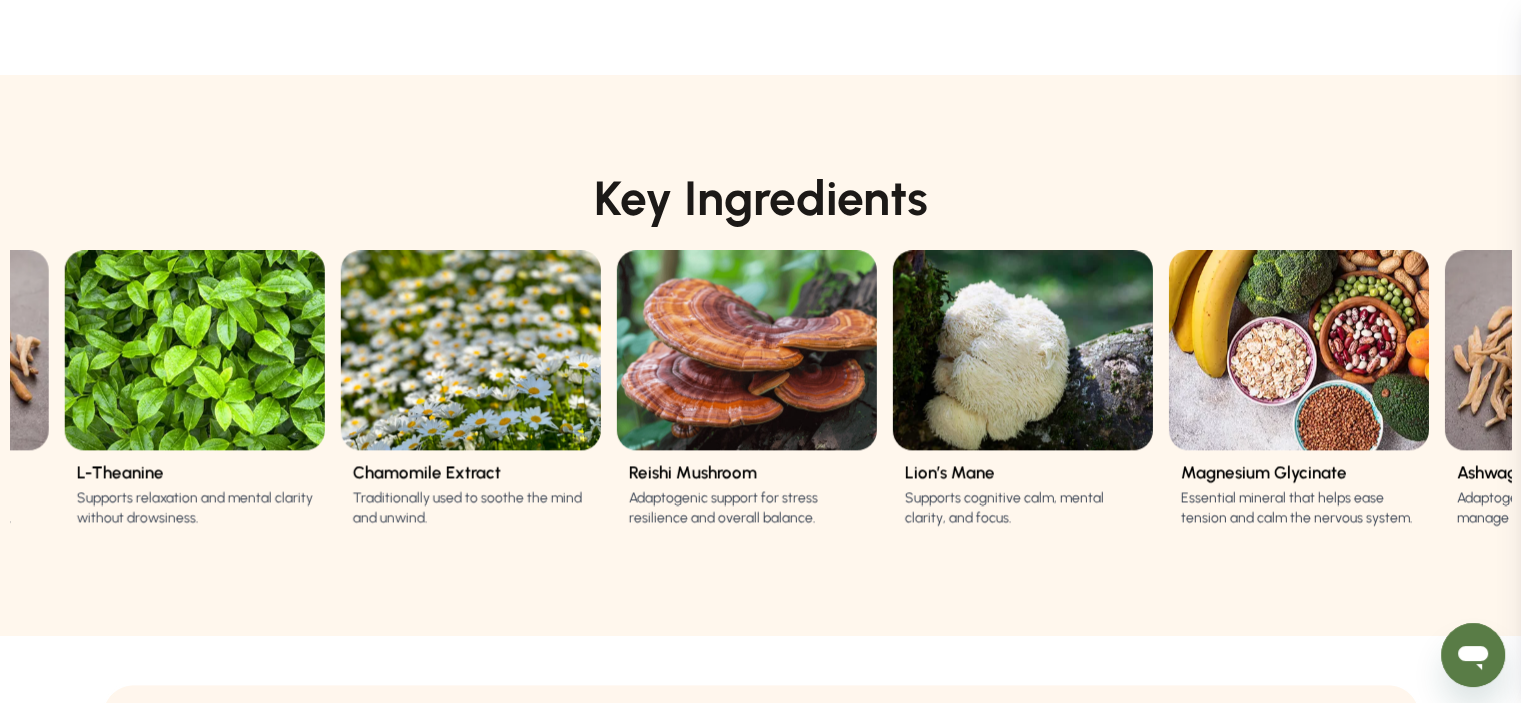 drag, startPoint x: 1219, startPoint y: 371, endPoint x: 344, endPoint y: 372, distance: 875.00055 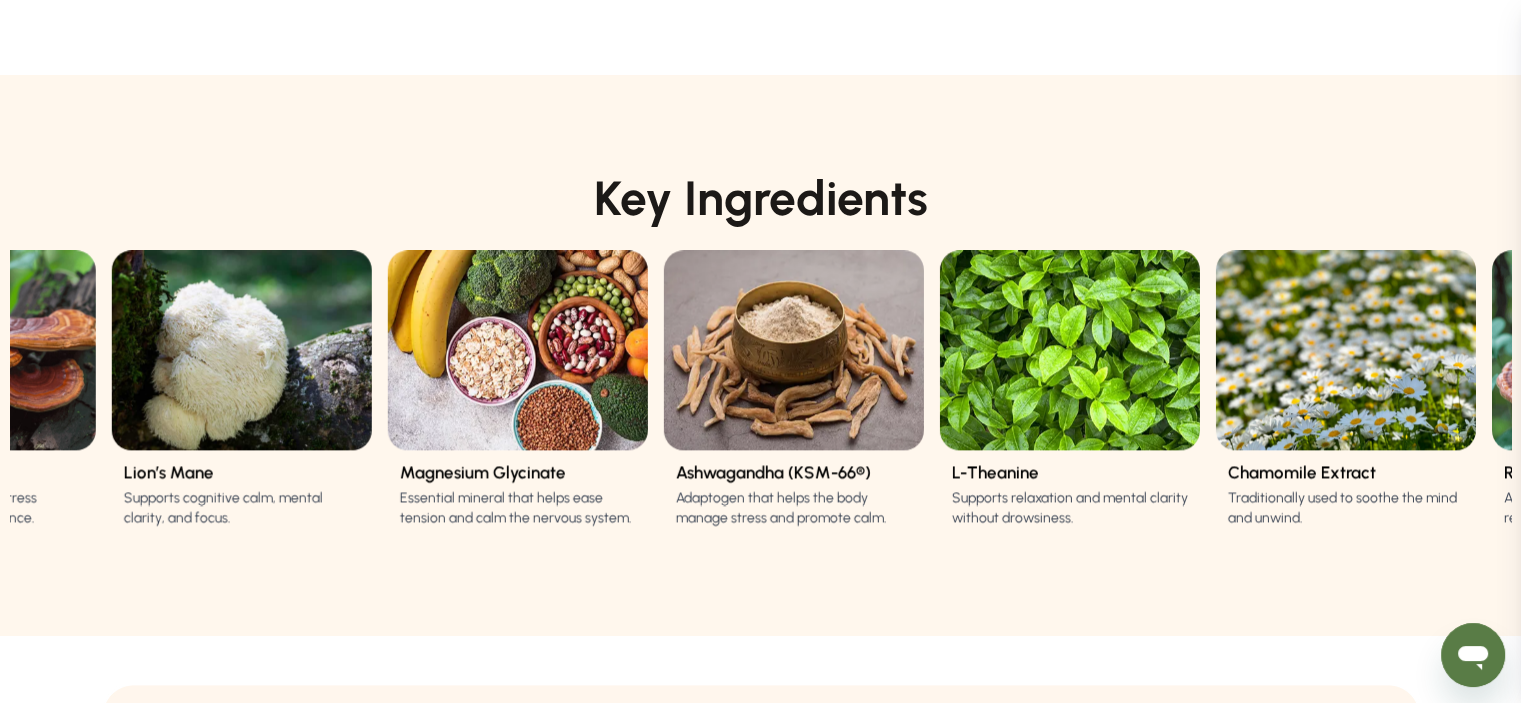 drag, startPoint x: 1196, startPoint y: 381, endPoint x: 802, endPoint y: 354, distance: 394.92404 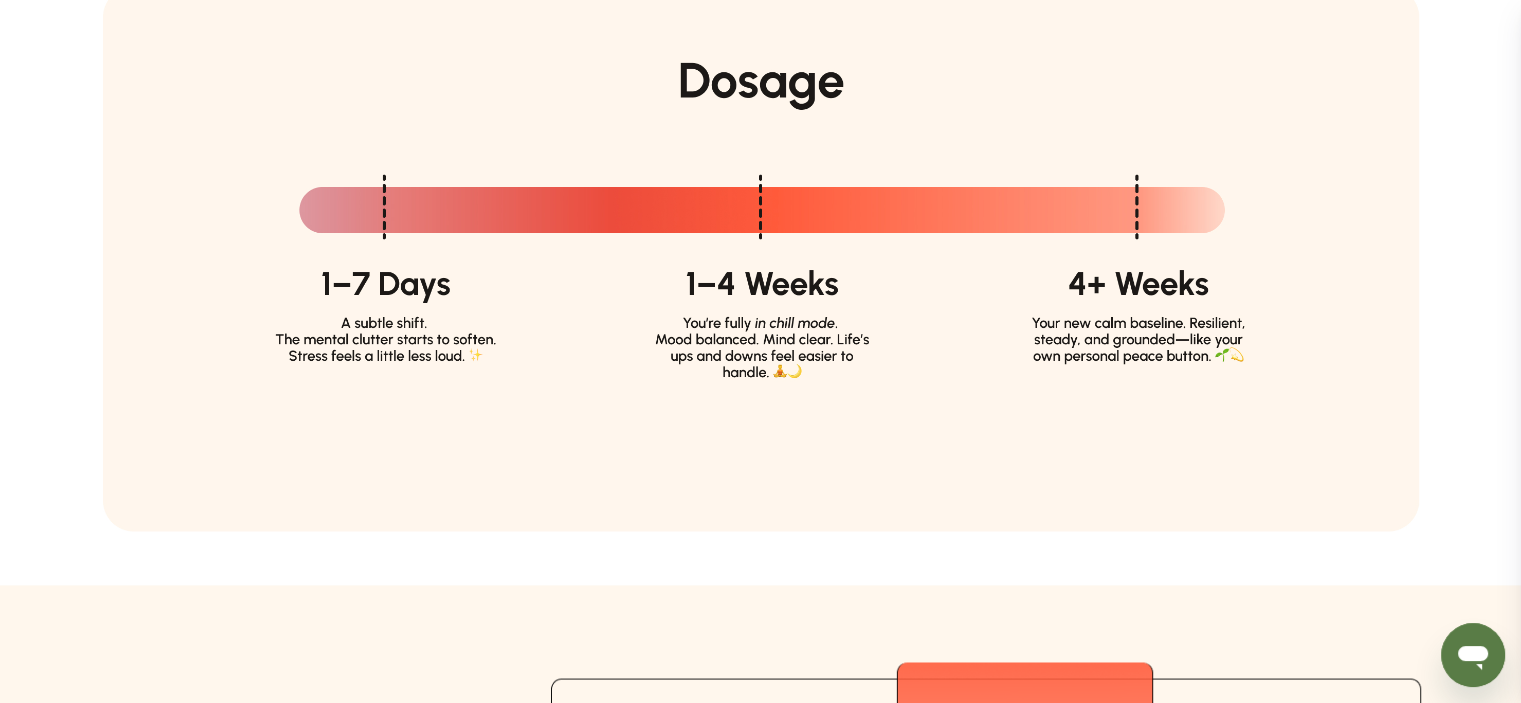 scroll, scrollTop: 3100, scrollLeft: 0, axis: vertical 